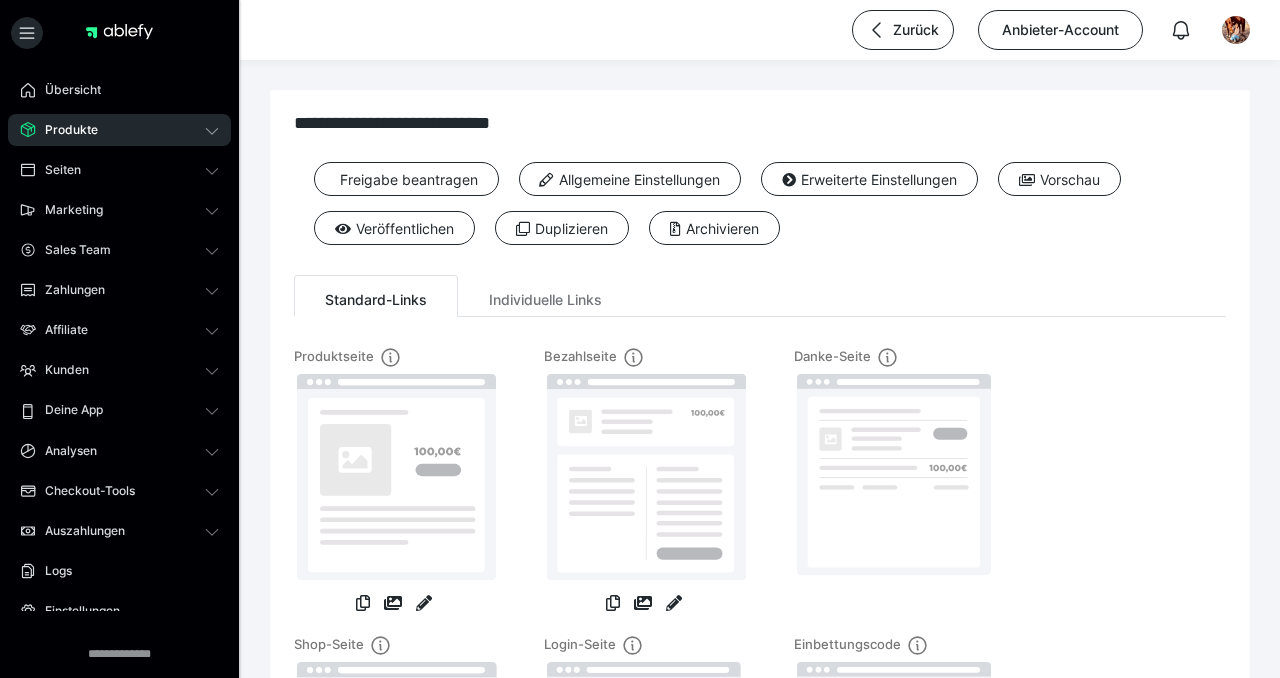 scroll, scrollTop: 0, scrollLeft: 0, axis: both 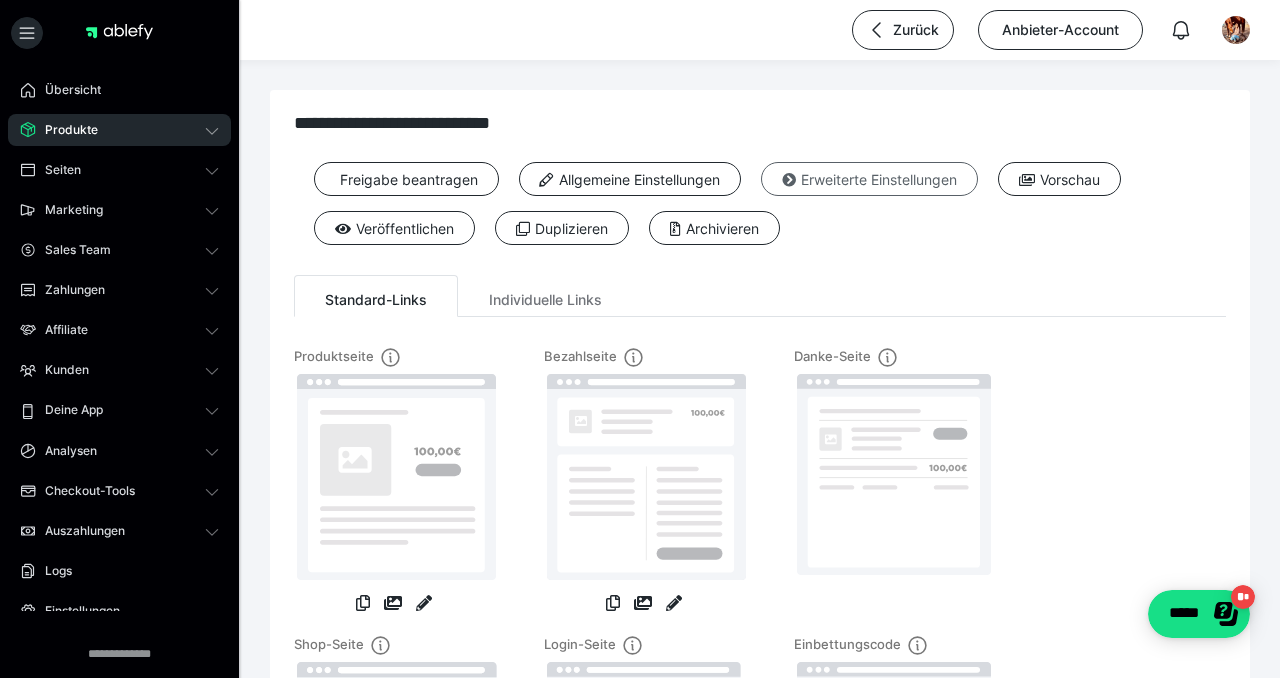 click on "Erweiterte Einstellungen" at bounding box center (869, 179) 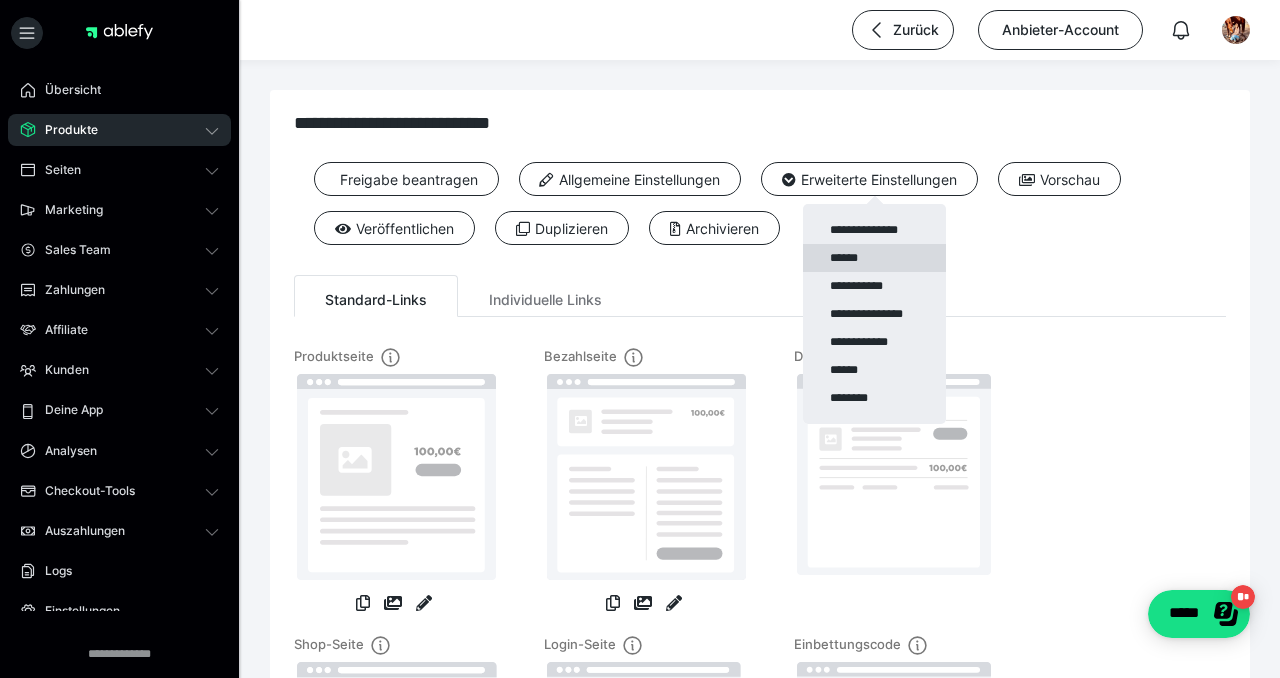 click on "******" at bounding box center (874, 258) 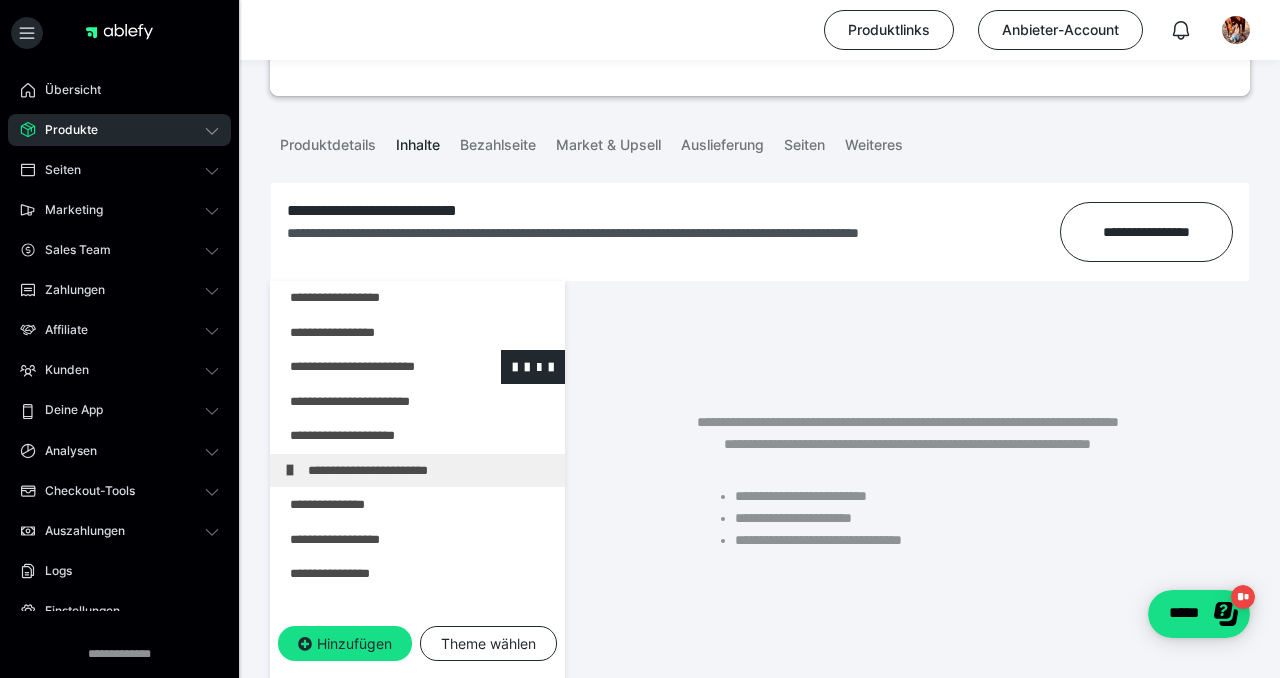 scroll, scrollTop: 202, scrollLeft: 0, axis: vertical 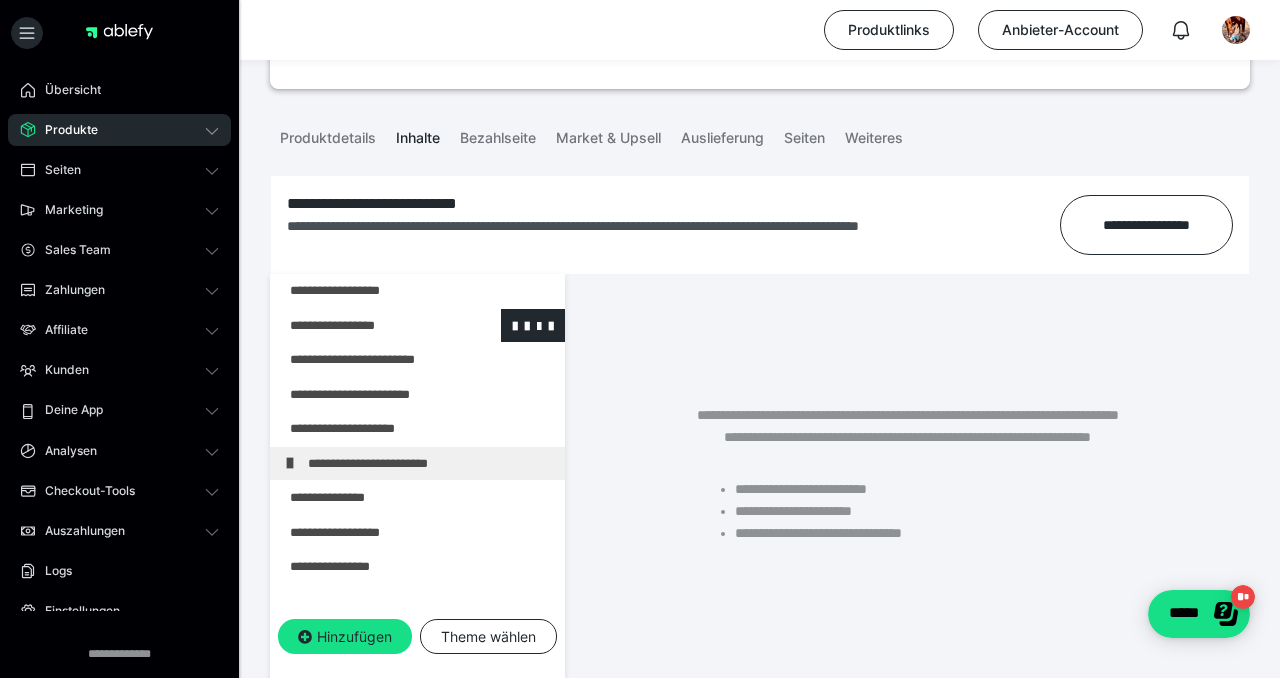 click at bounding box center (365, 326) 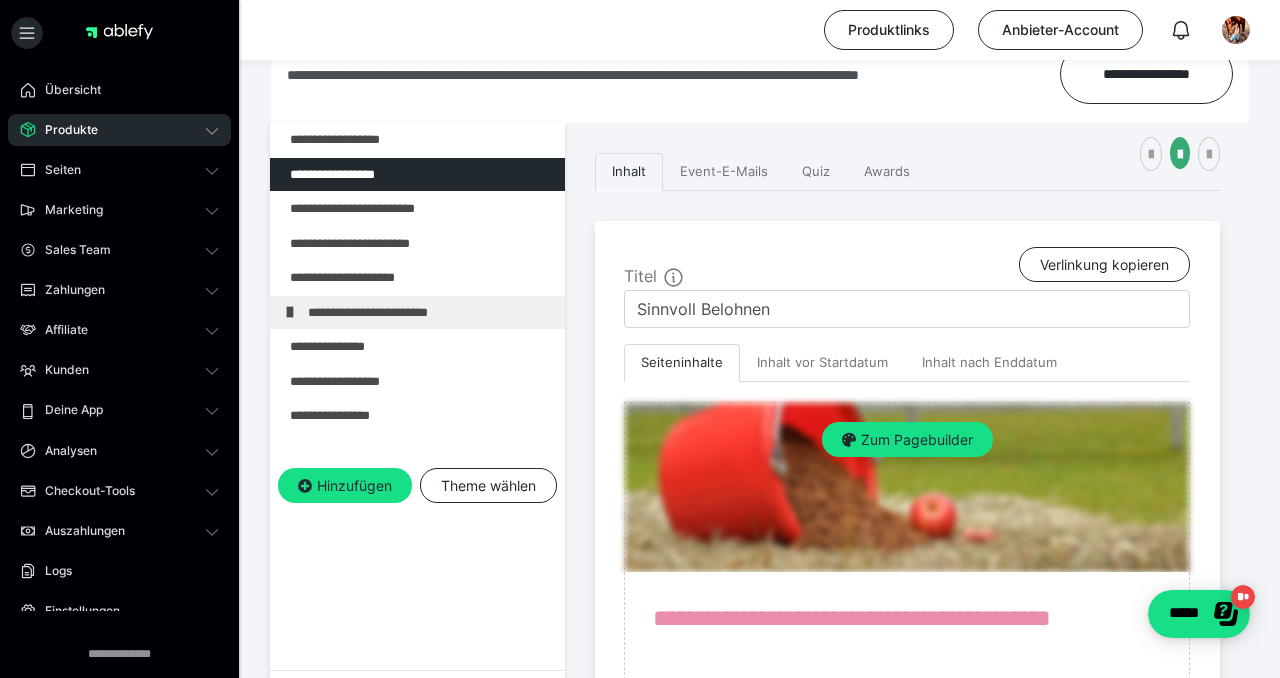 scroll, scrollTop: 375, scrollLeft: 0, axis: vertical 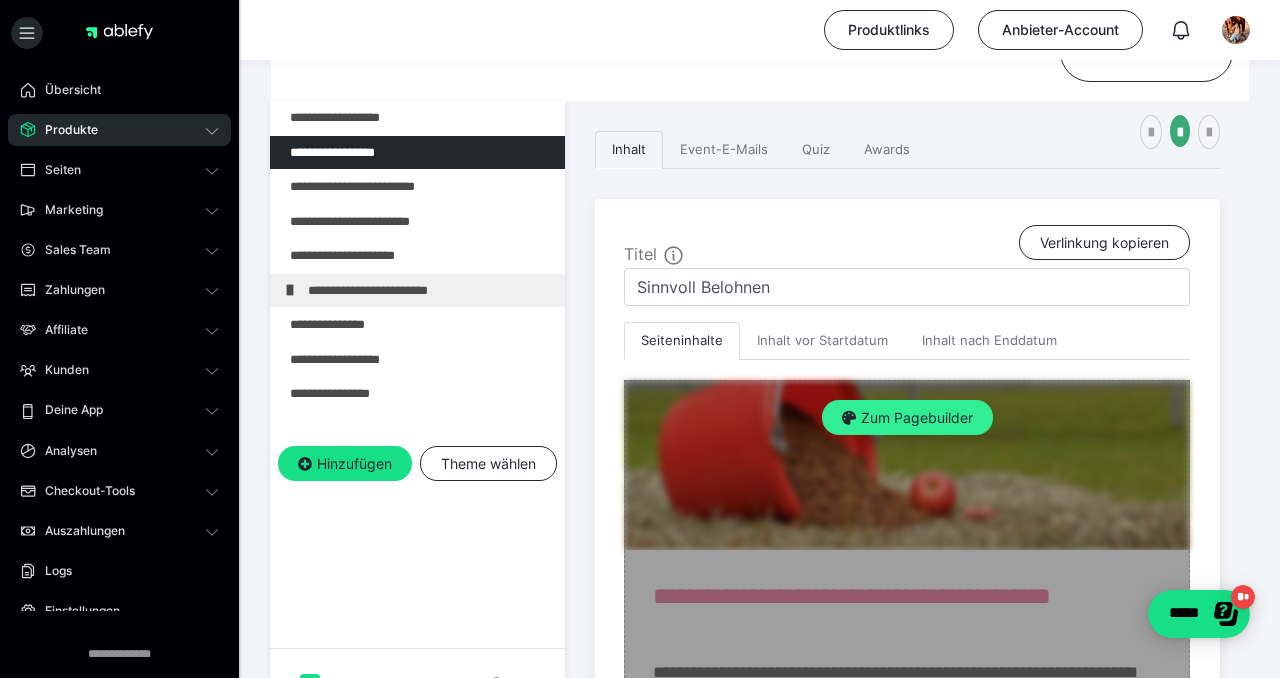 click on "Zum Pagebuilder" at bounding box center [907, 418] 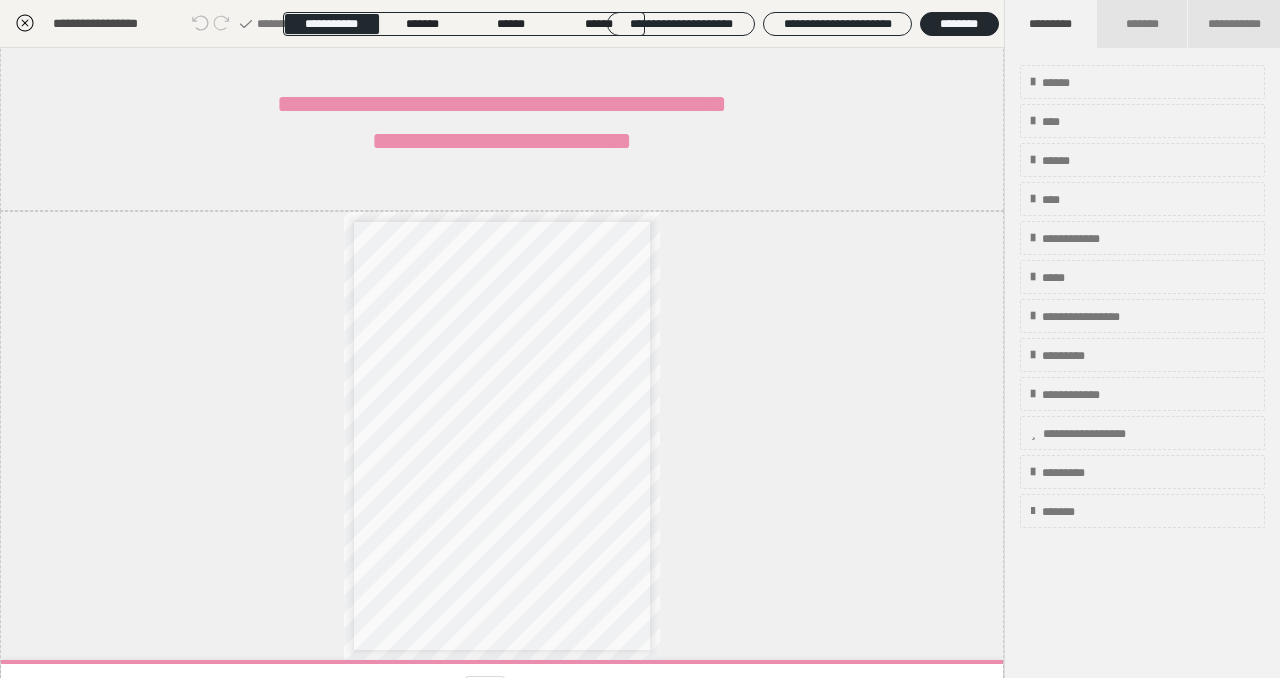 scroll, scrollTop: 1373, scrollLeft: 0, axis: vertical 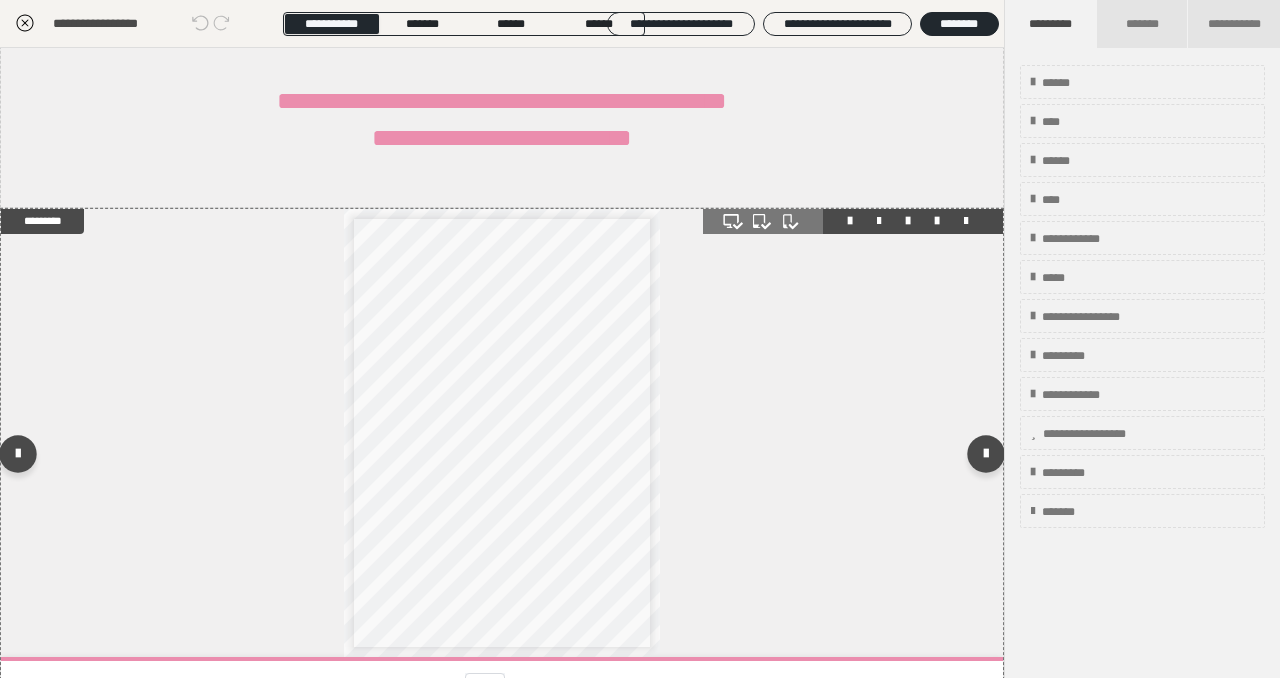 click on "**********" at bounding box center (505, 381) 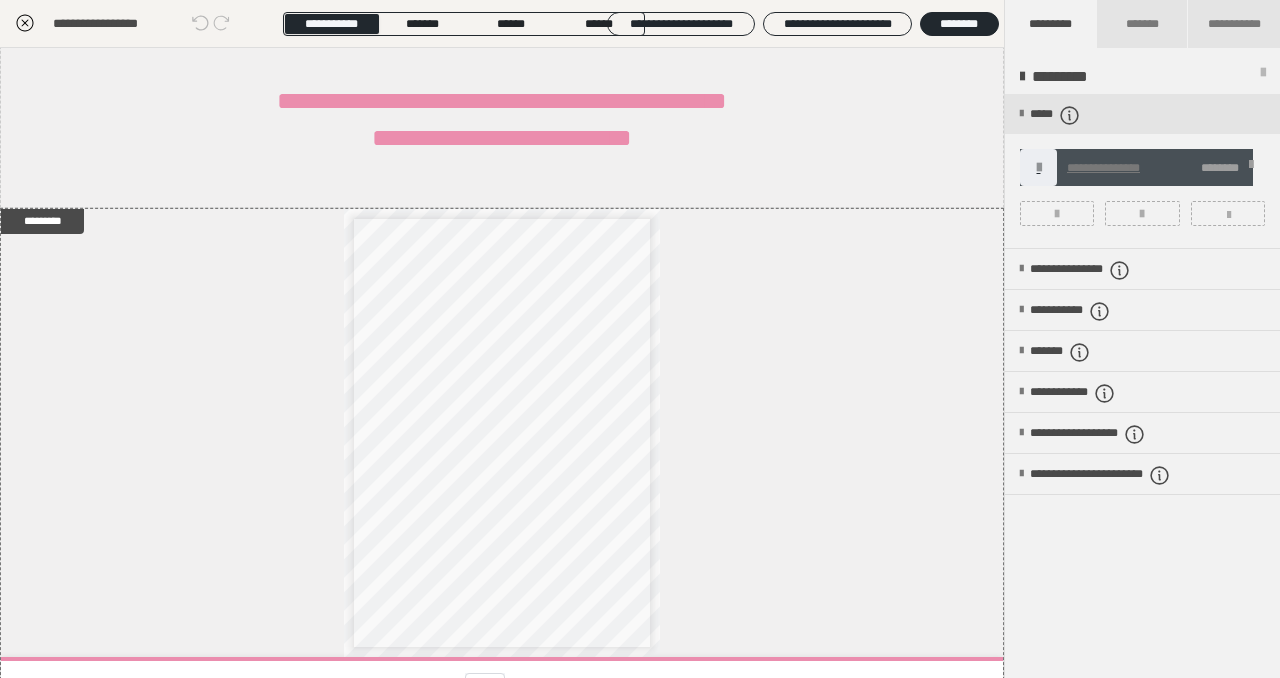 click at bounding box center [1251, 168] 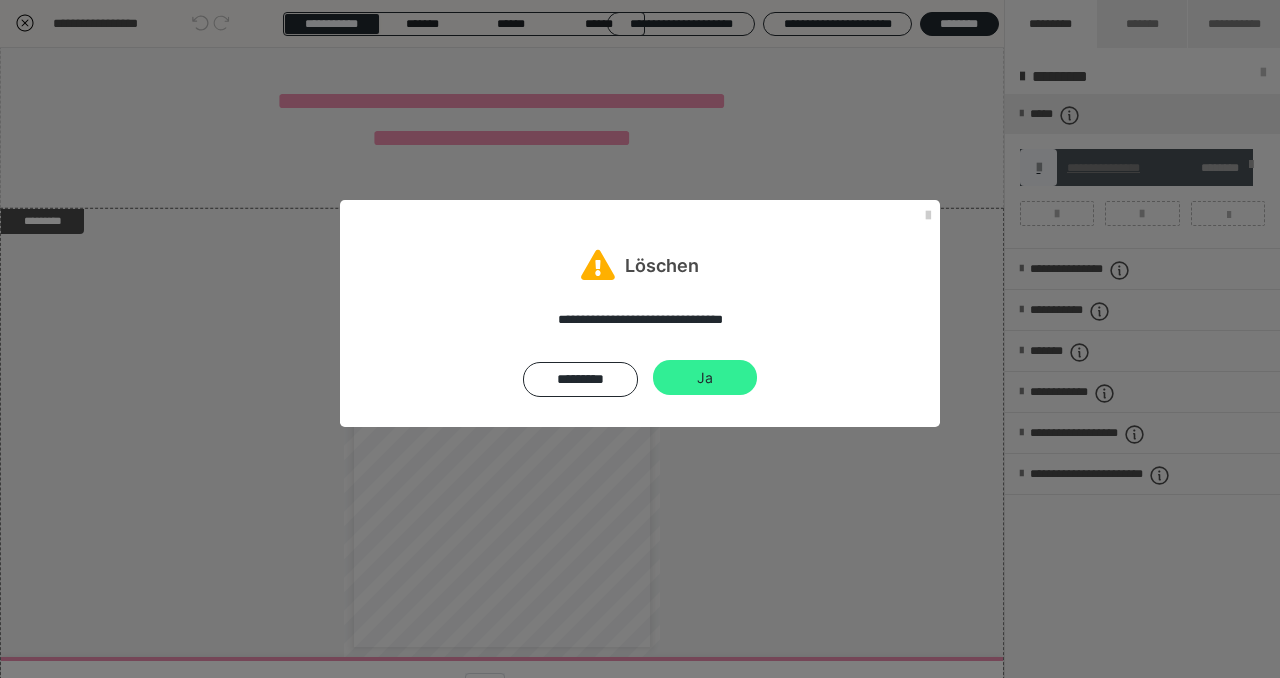 click on "Ja" at bounding box center (705, 378) 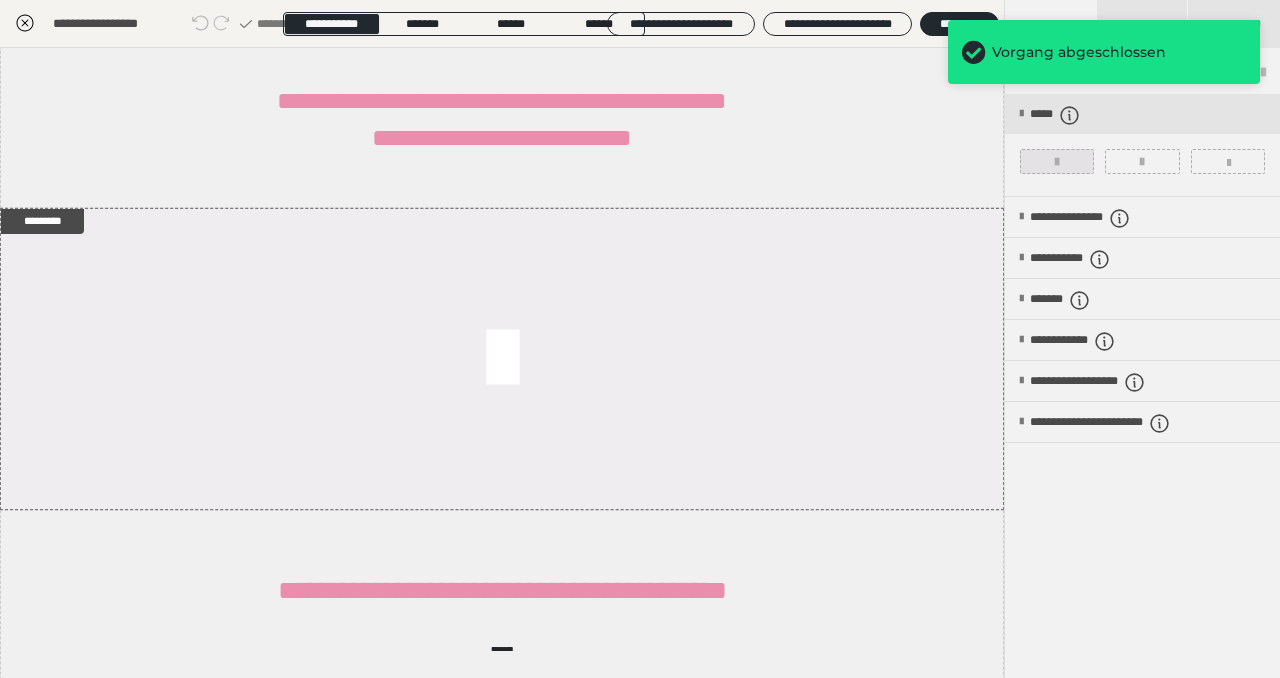 click at bounding box center [1057, 161] 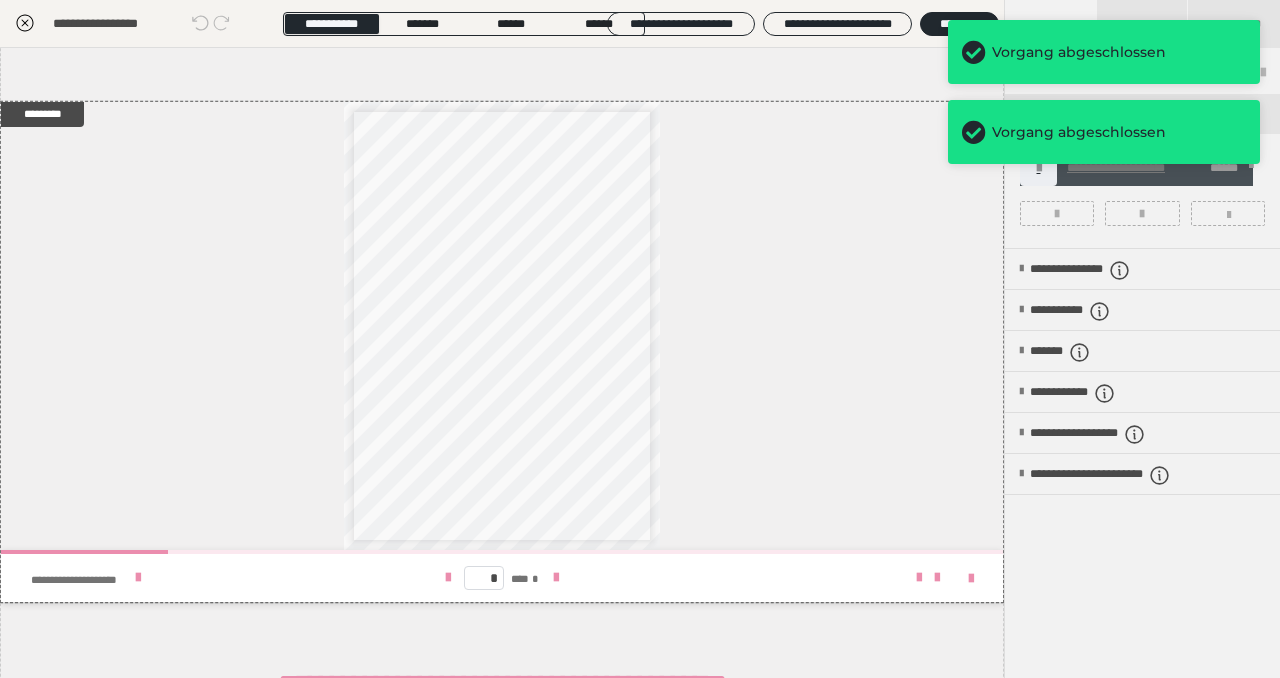 scroll, scrollTop: 1486, scrollLeft: 0, axis: vertical 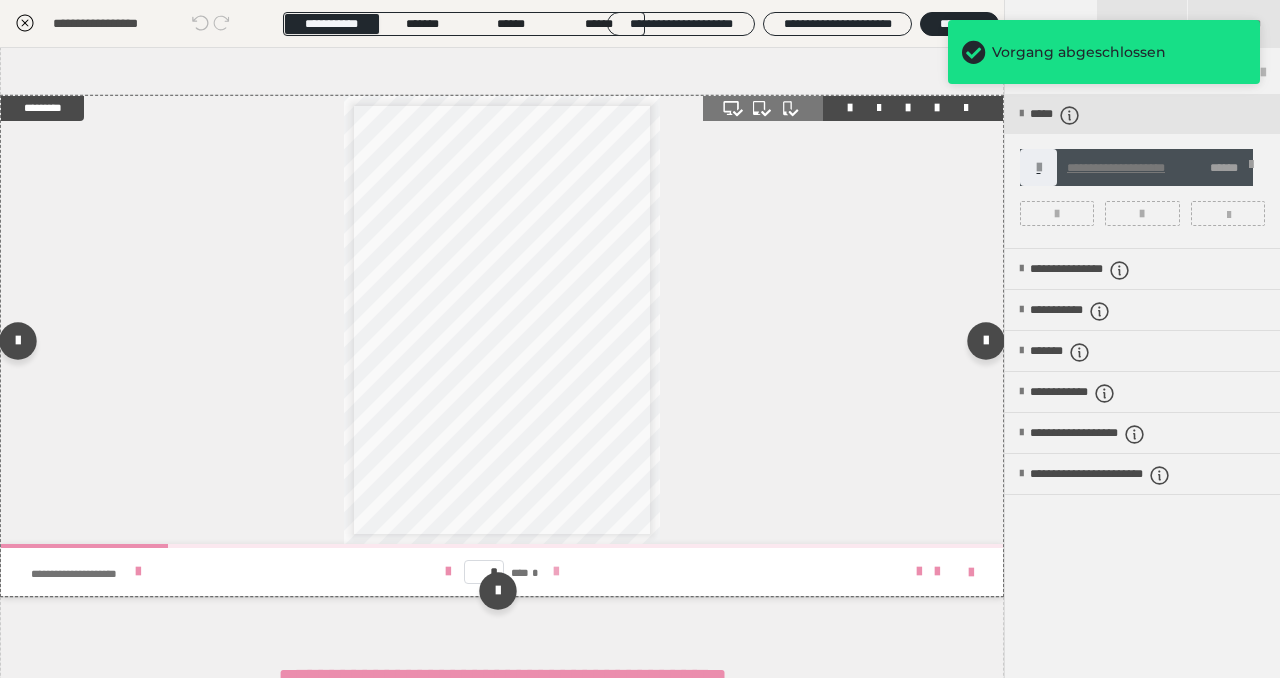 click at bounding box center (556, 572) 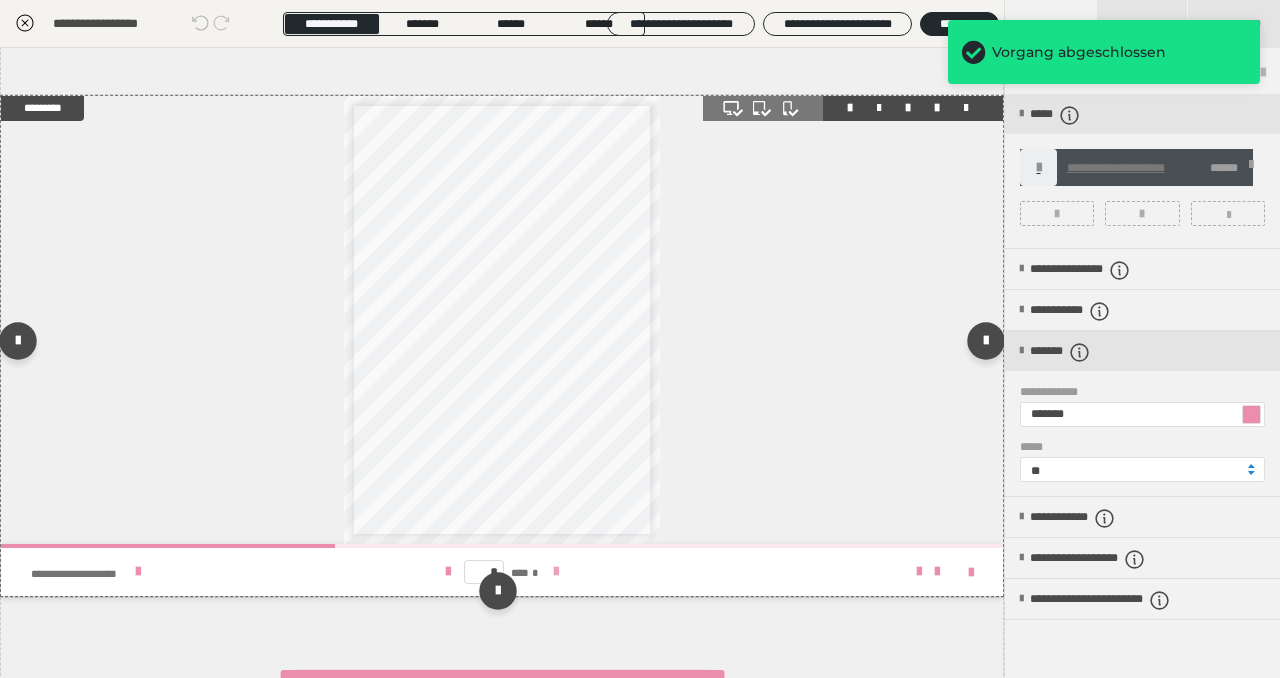 click at bounding box center [556, 572] 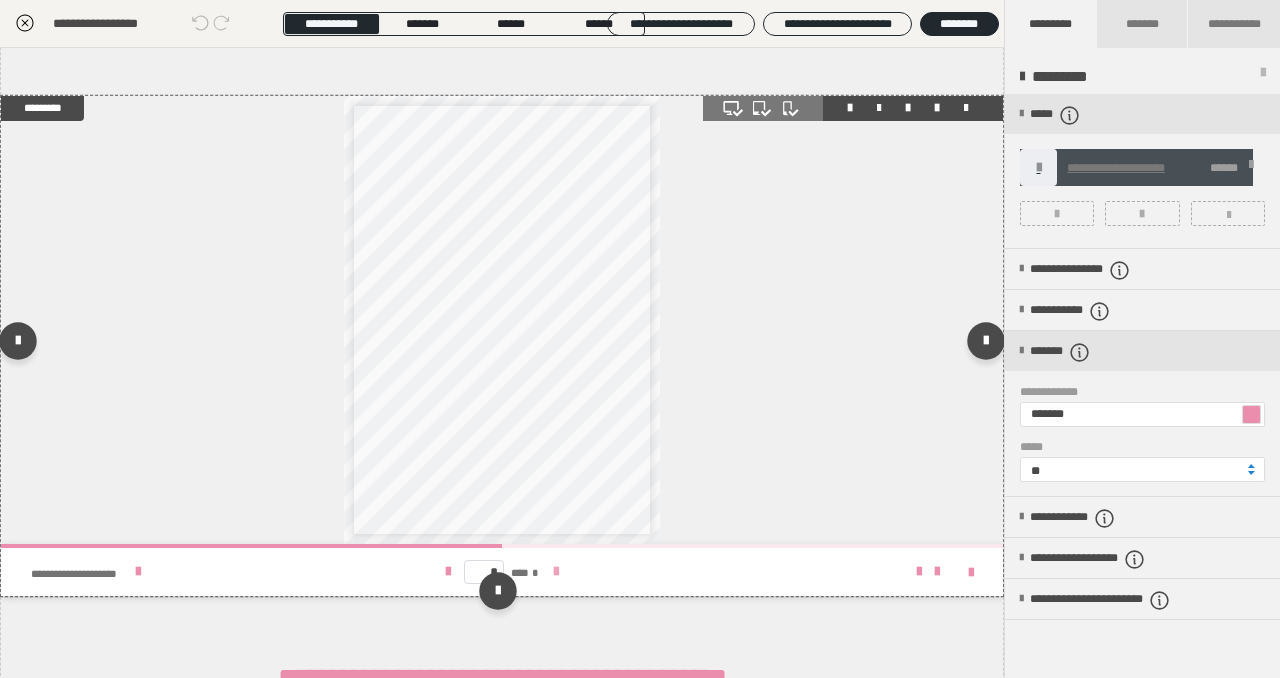 click at bounding box center [556, 572] 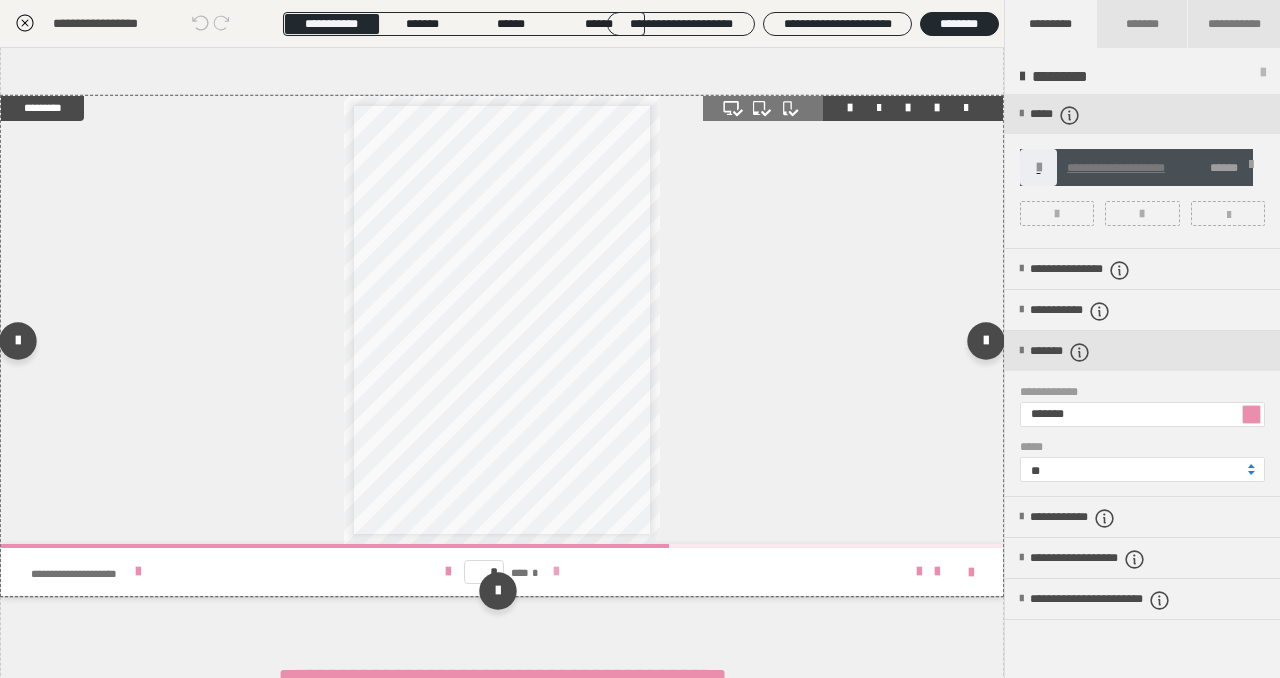 click at bounding box center [556, 572] 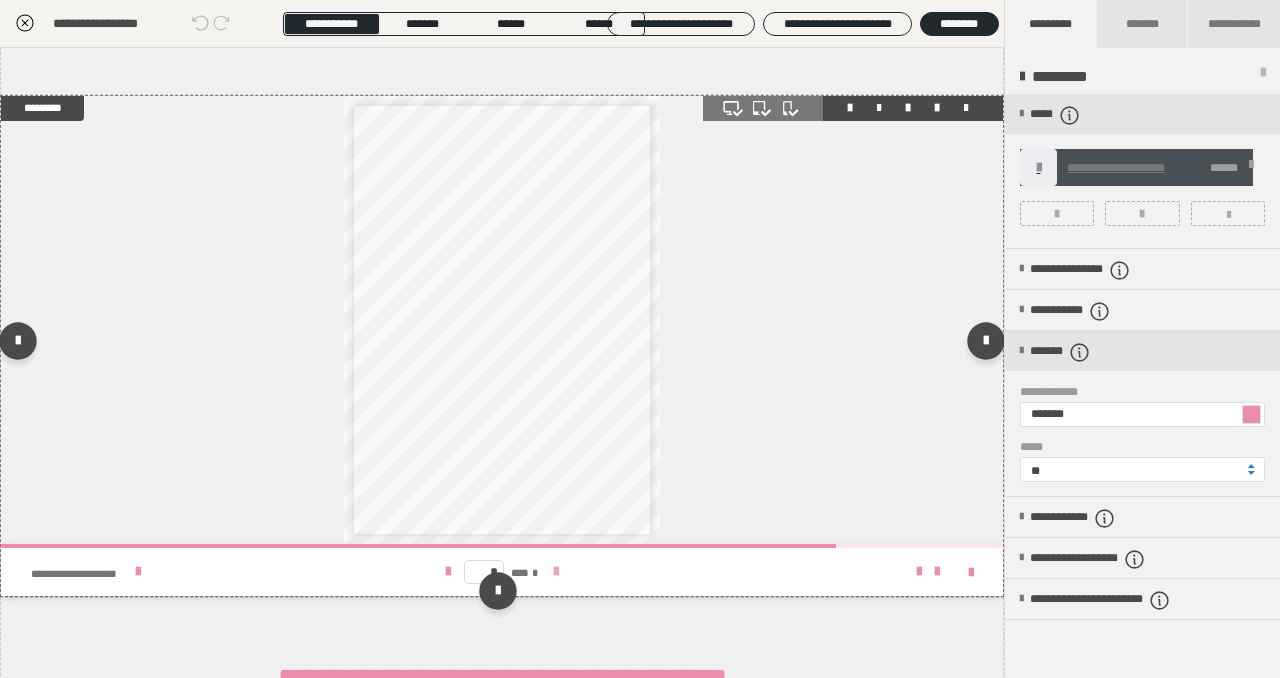 click at bounding box center [556, 572] 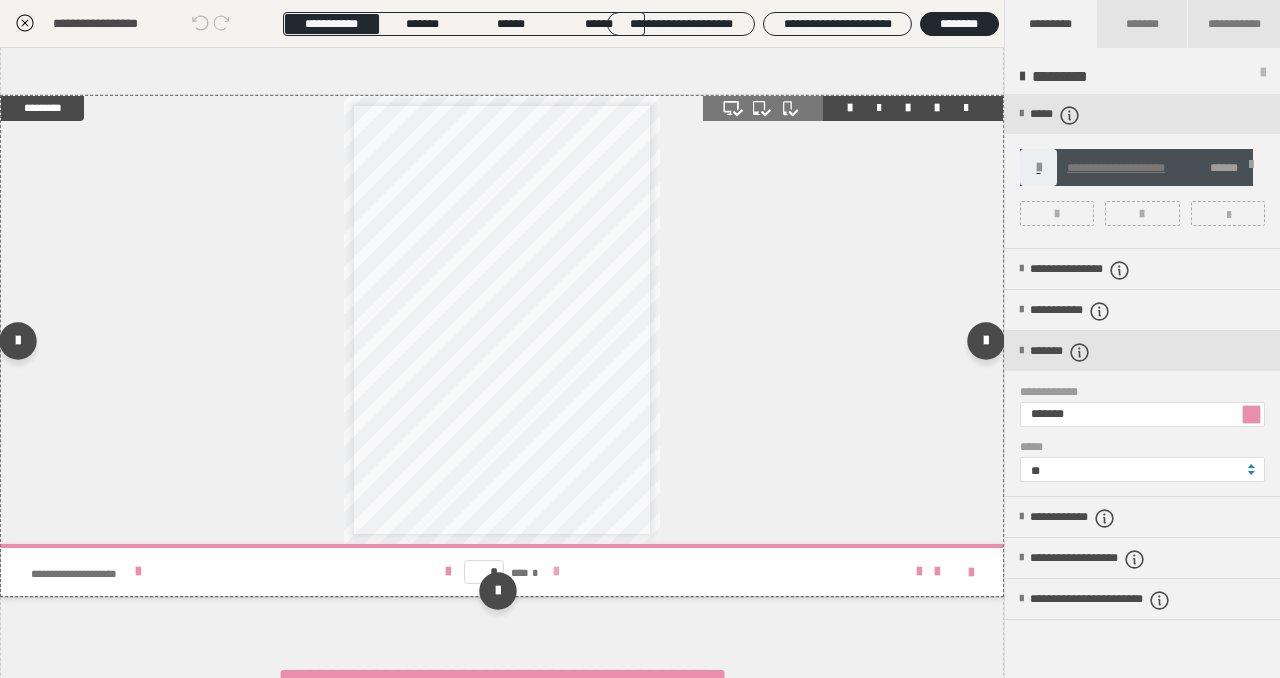 click on "* *** *" at bounding box center [502, 572] 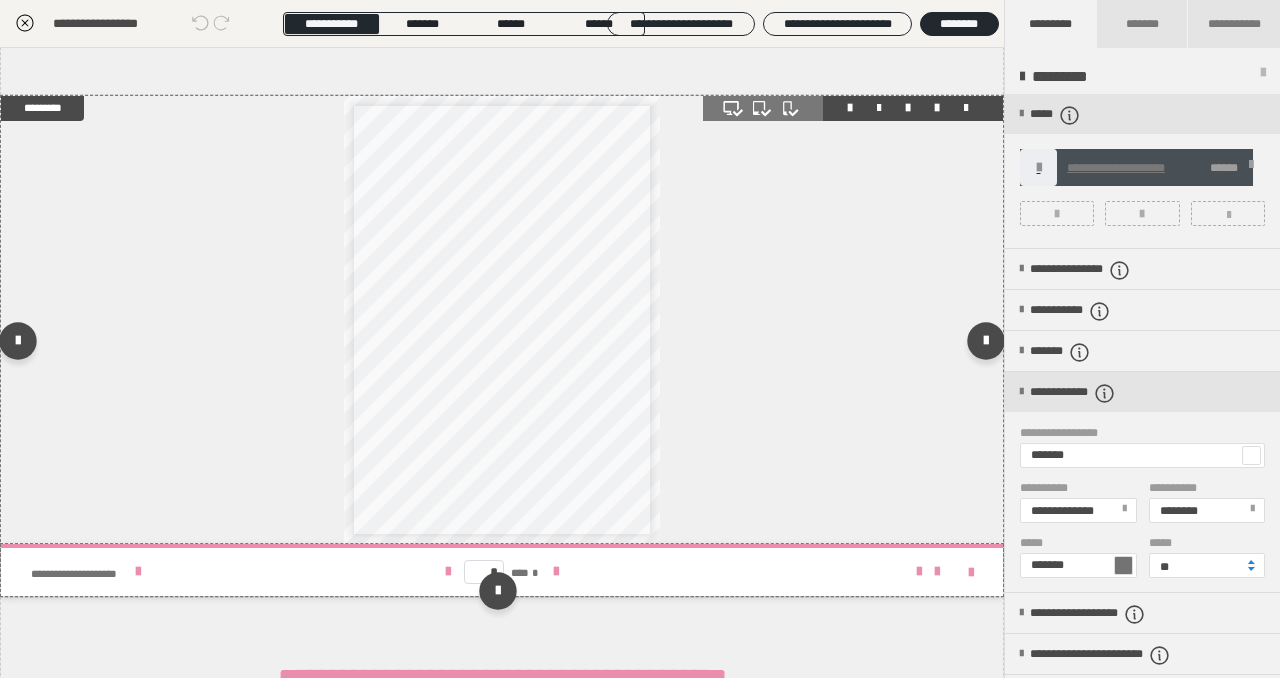 click on "**********" at bounding box center [502, 320] 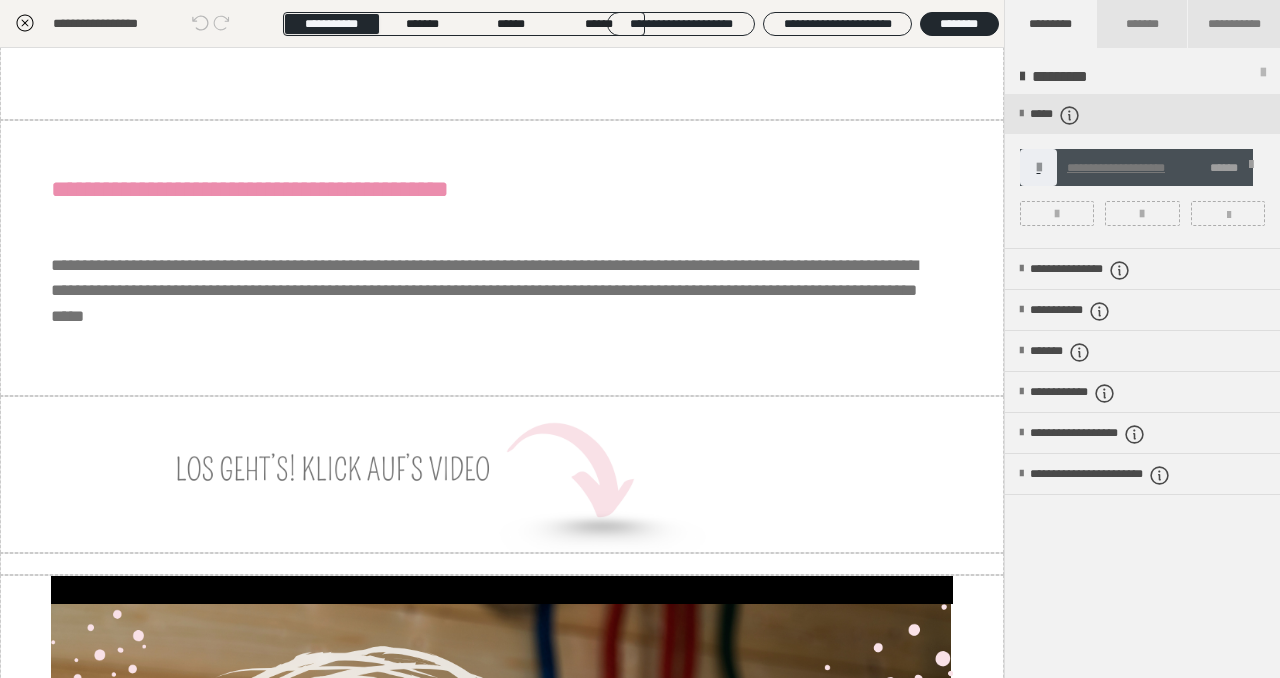 scroll, scrollTop: 0, scrollLeft: 0, axis: both 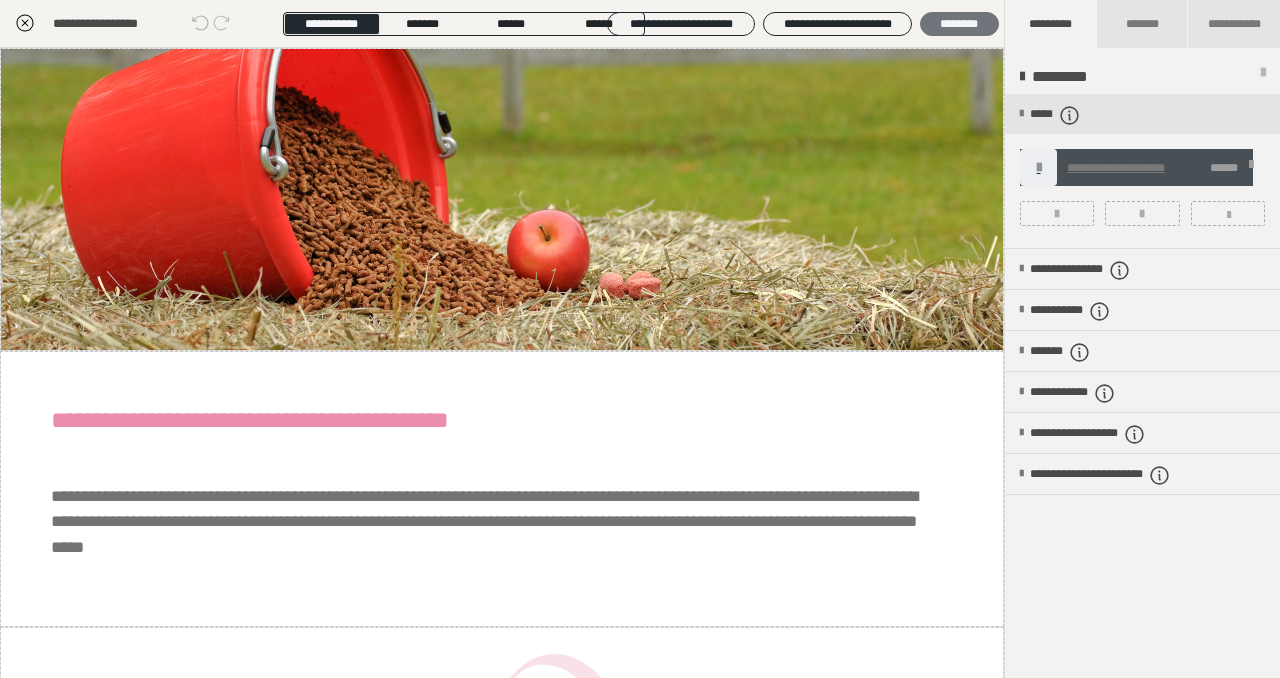 click on "********" at bounding box center [959, 24] 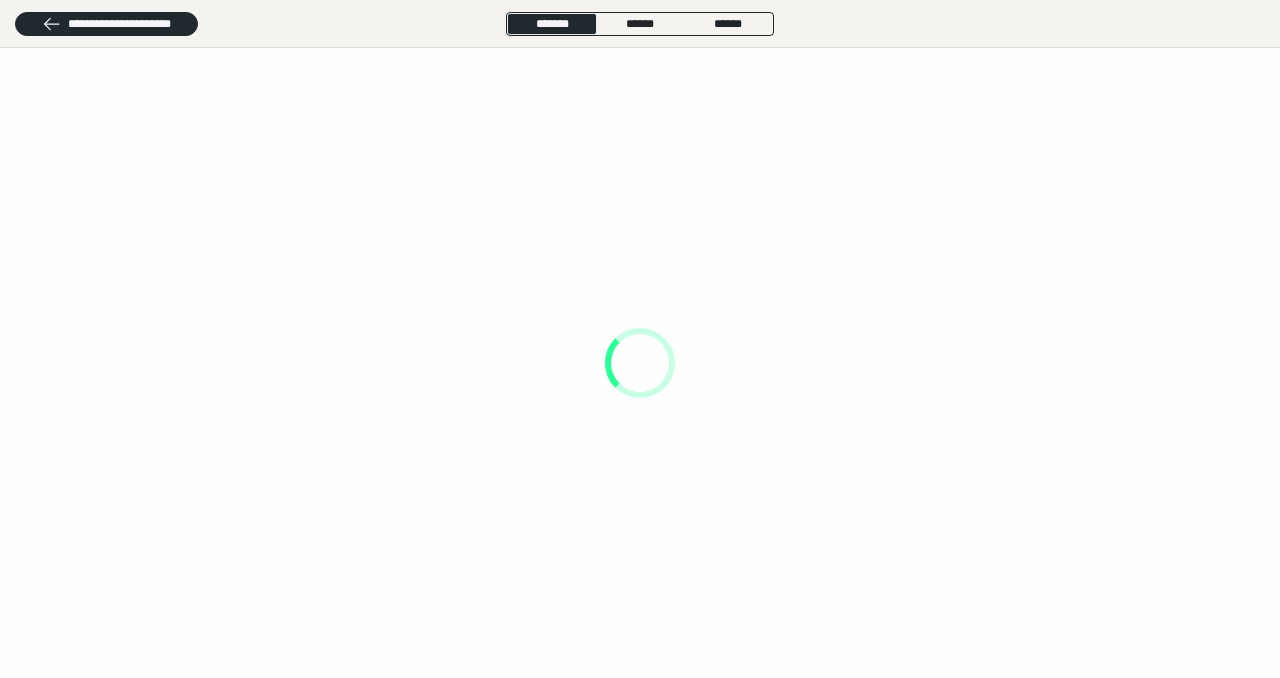scroll, scrollTop: 0, scrollLeft: 0, axis: both 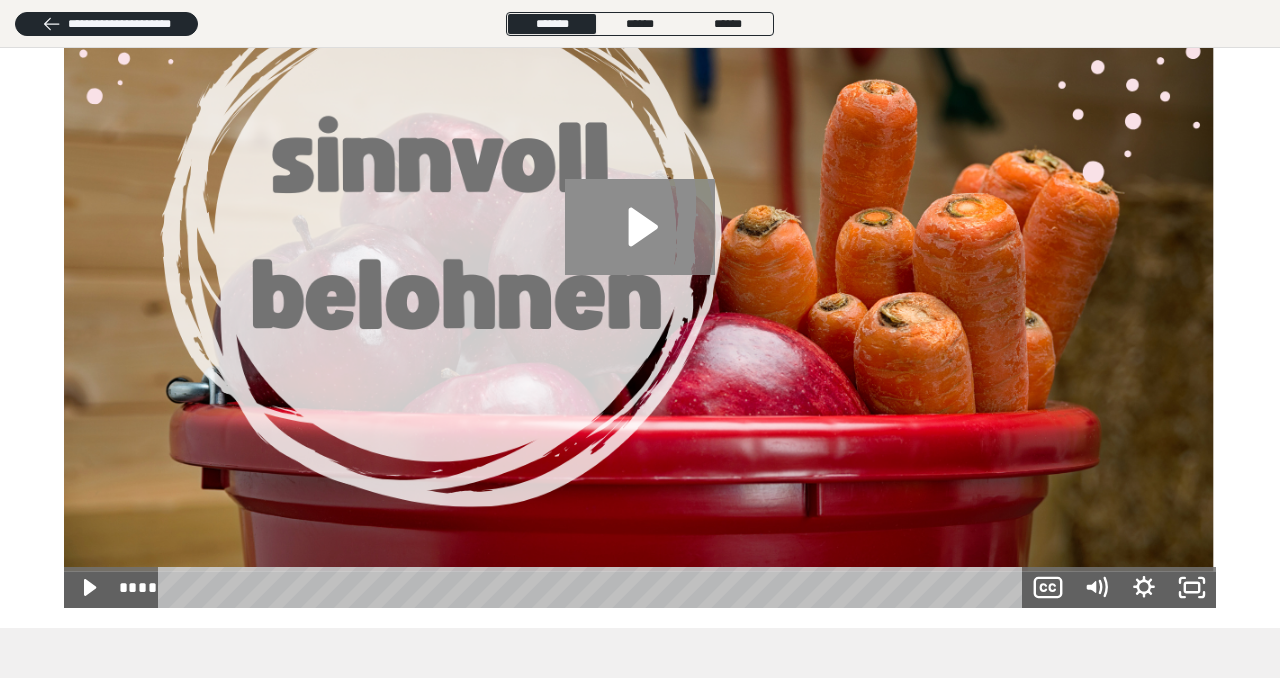click 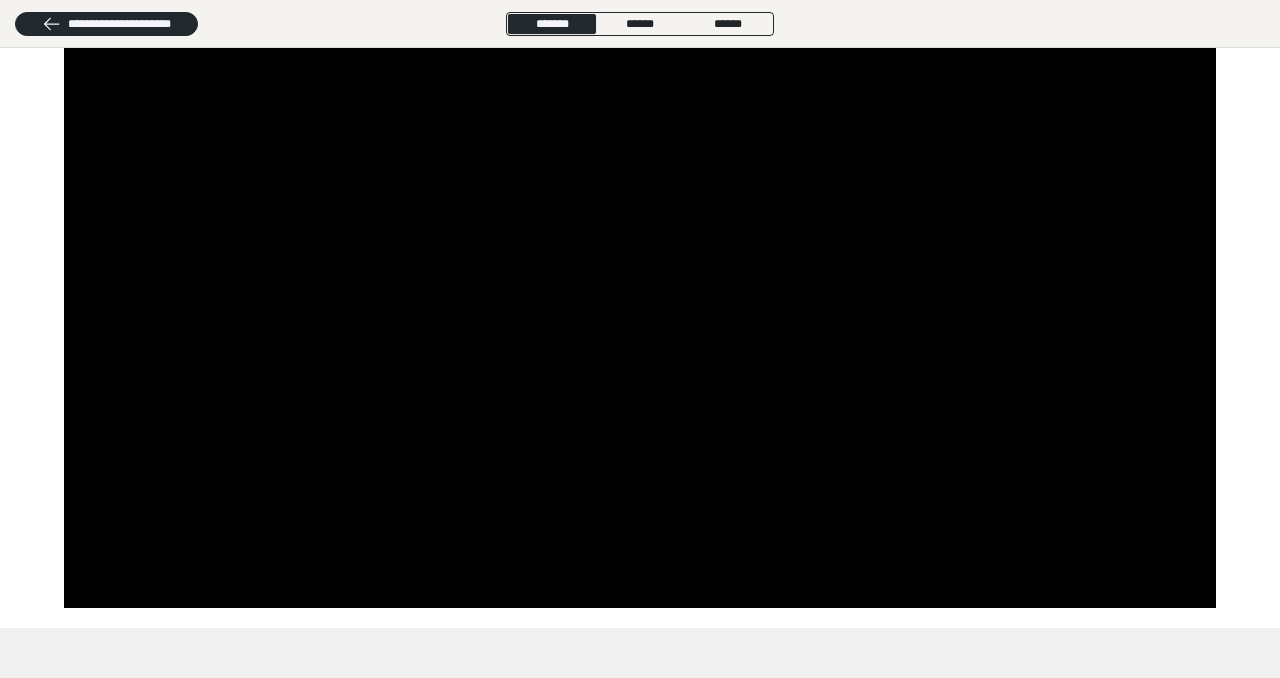 click at bounding box center [640, 248] 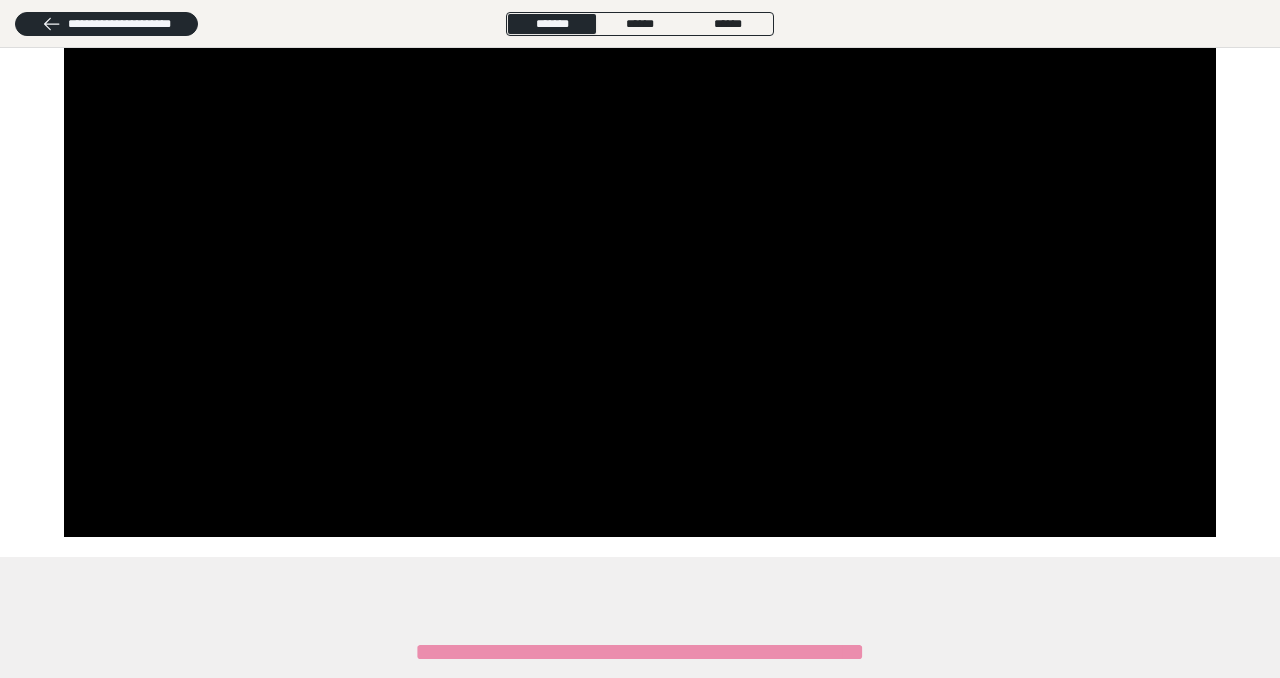 scroll, scrollTop: 0, scrollLeft: 0, axis: both 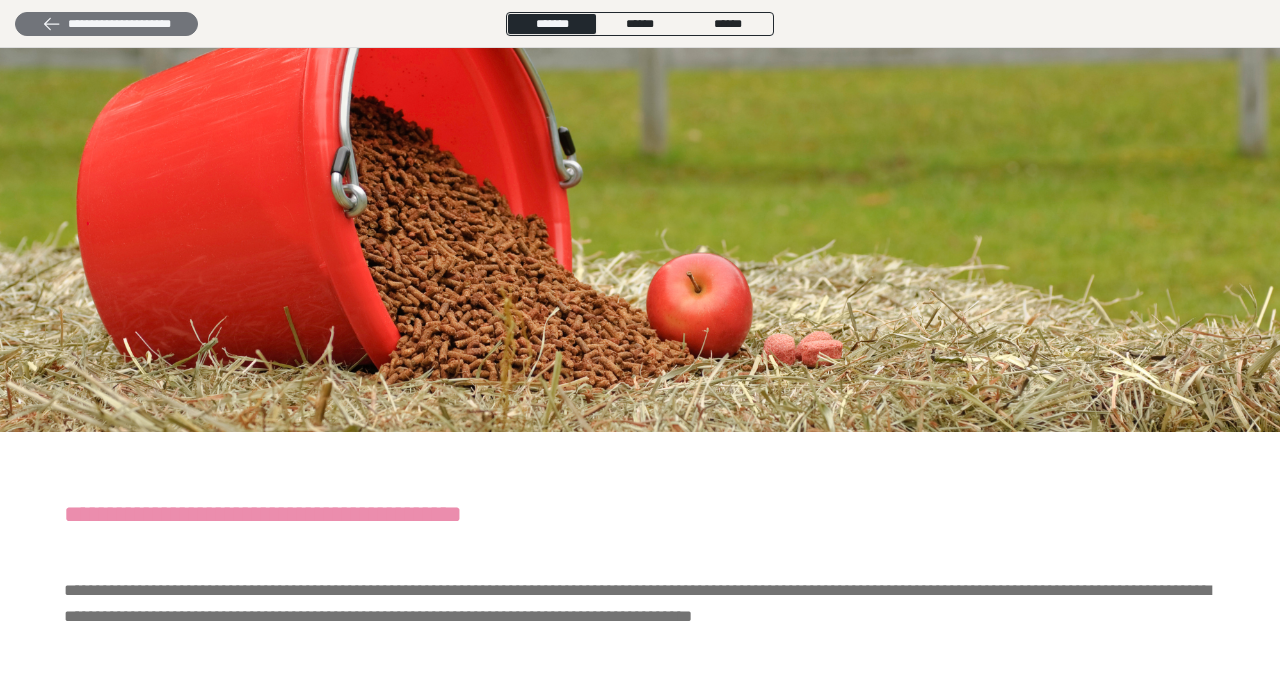 click on "**********" at bounding box center [106, 24] 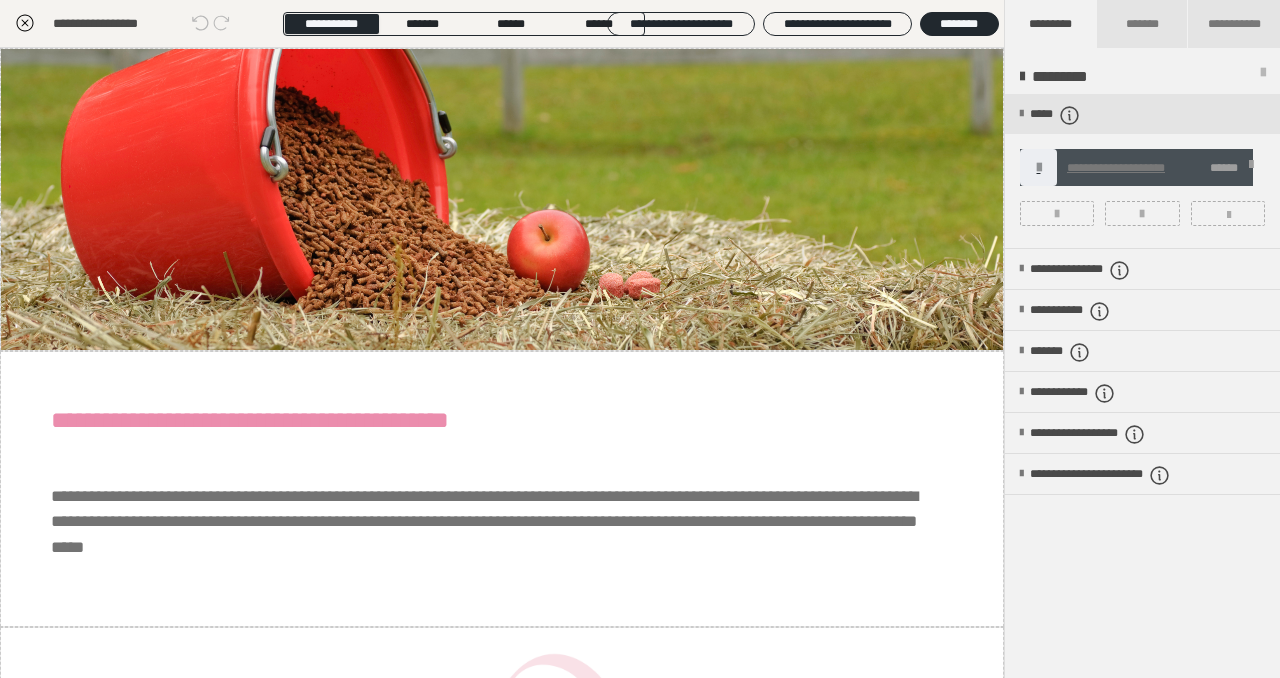 click 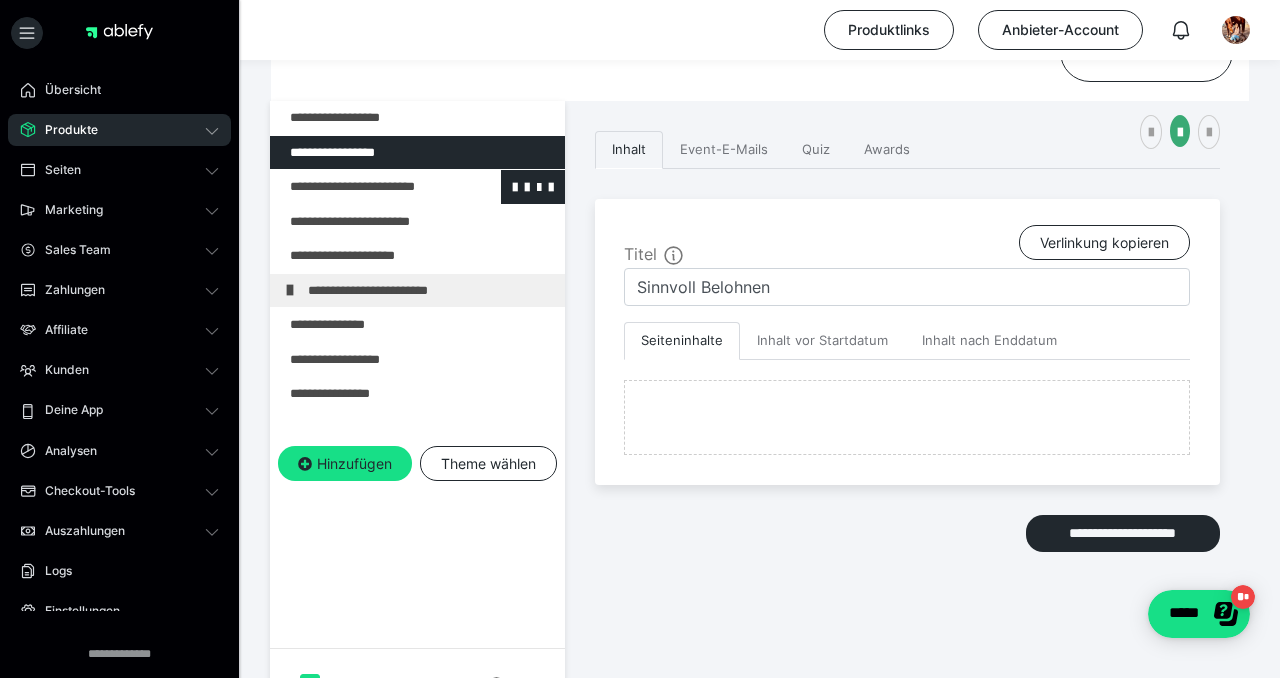 click at bounding box center (365, 187) 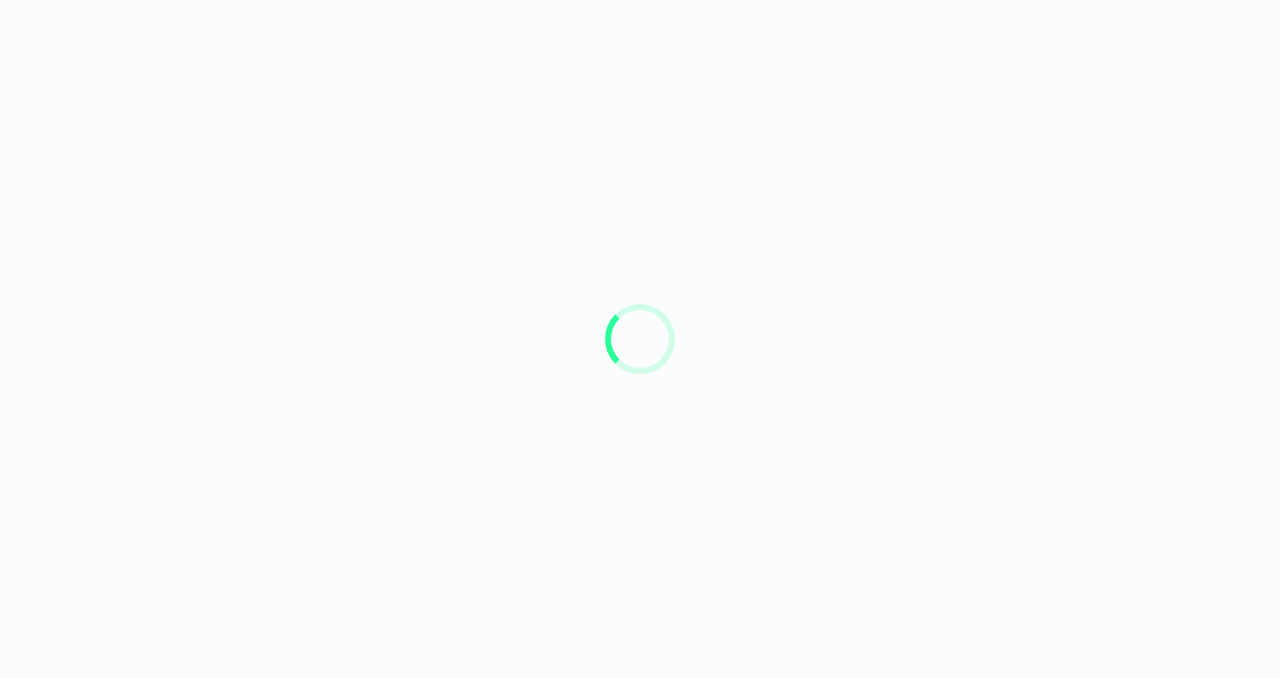 scroll, scrollTop: 0, scrollLeft: 0, axis: both 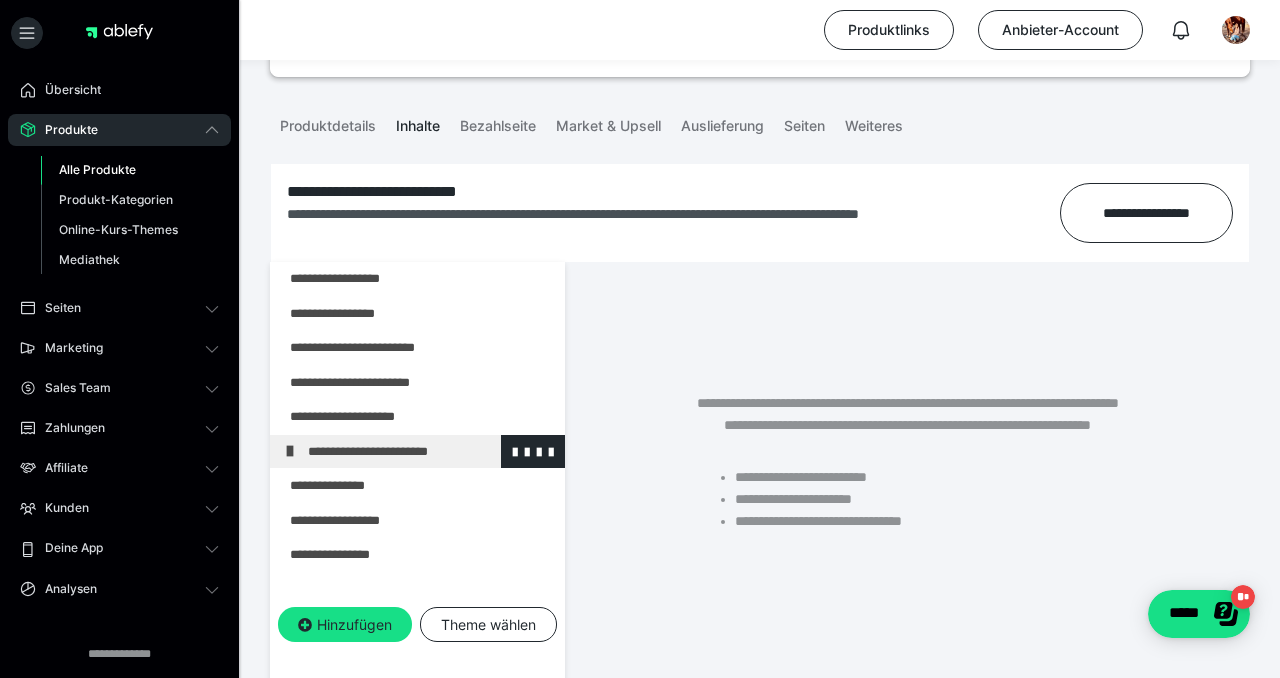 click at bounding box center (290, 451) 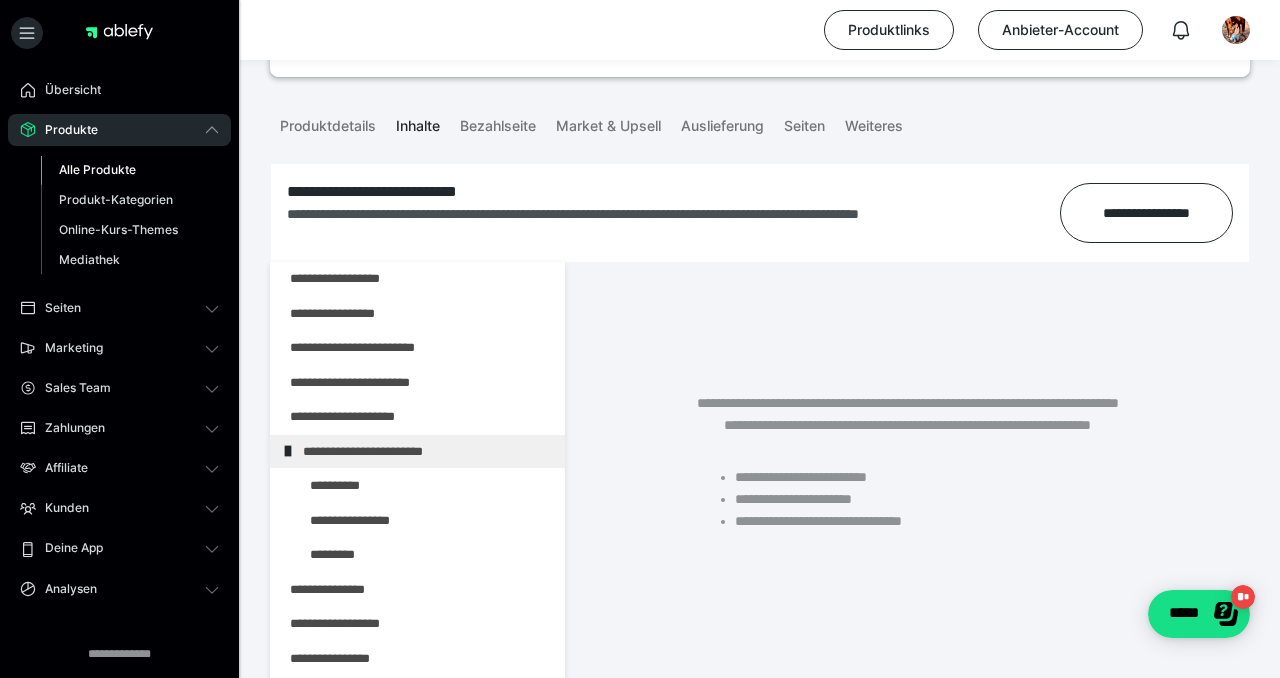 click at bounding box center (288, 451) 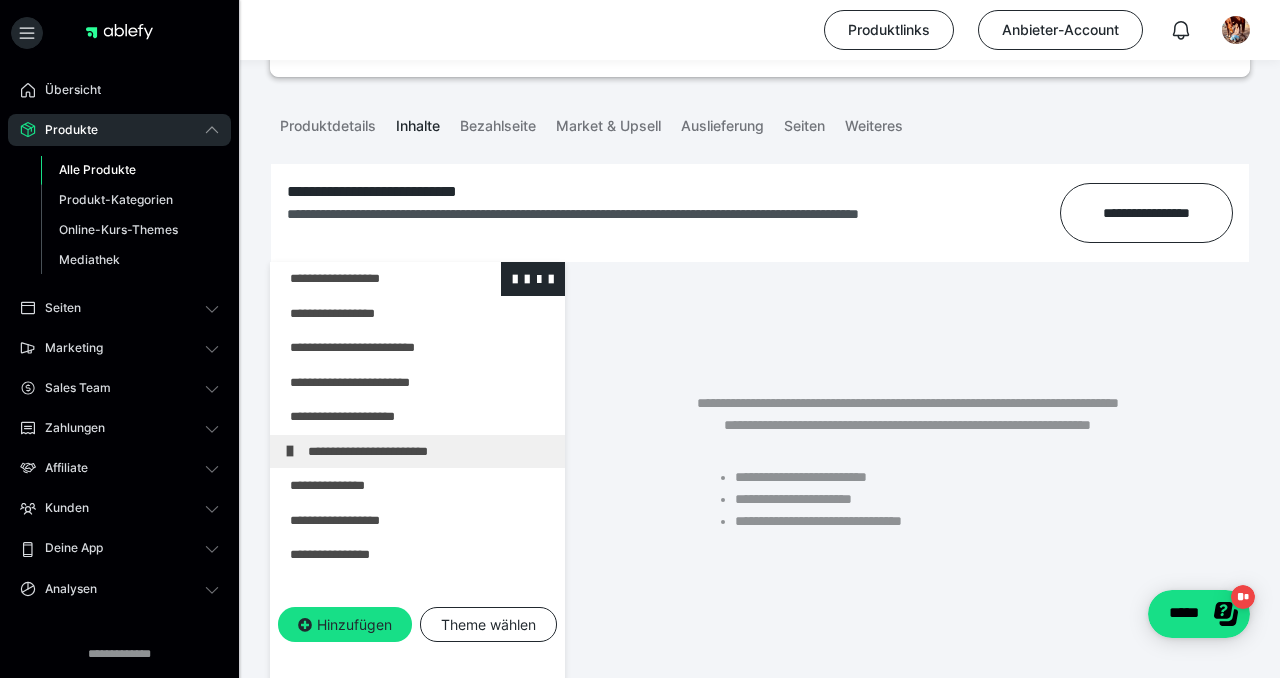 click at bounding box center [365, 279] 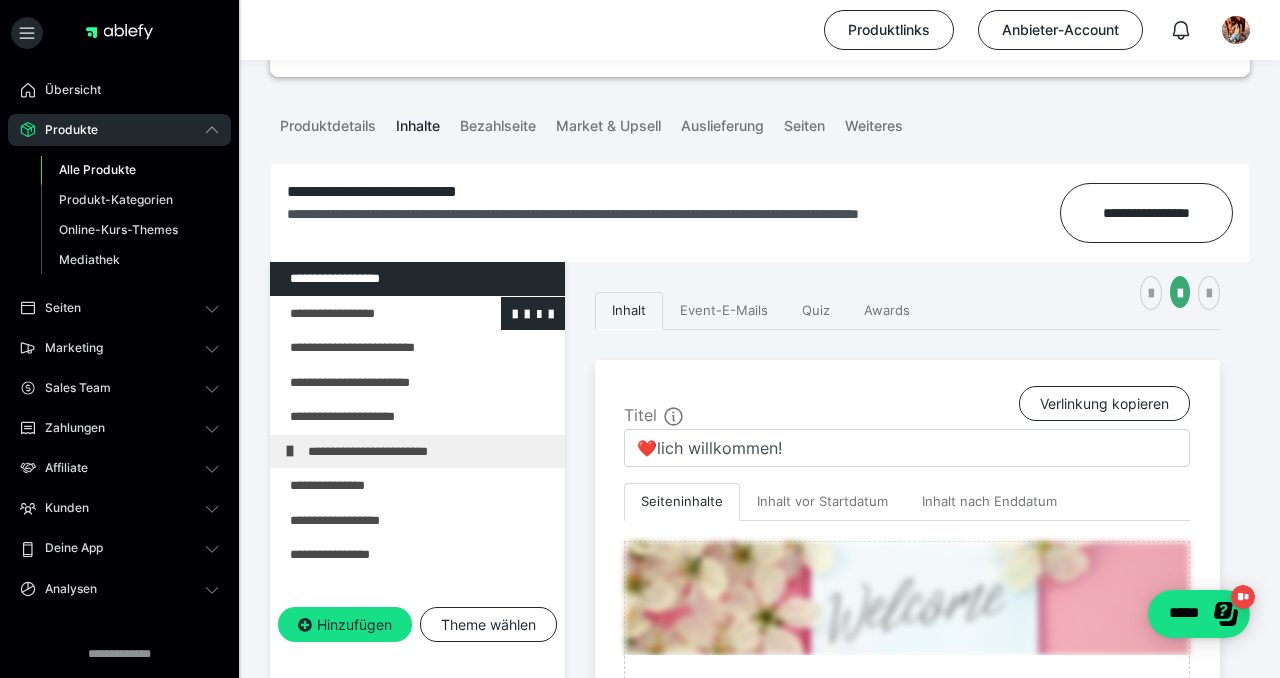 click at bounding box center (365, 314) 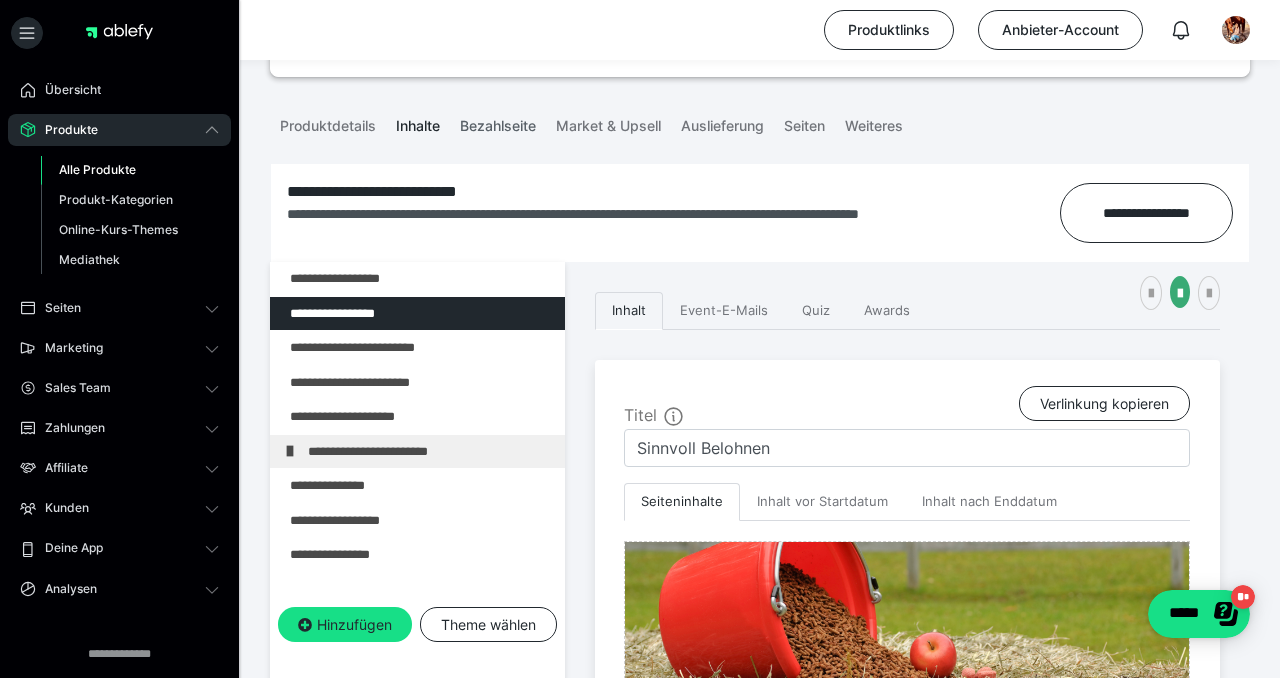 click on "Bezahlseite" at bounding box center (498, 122) 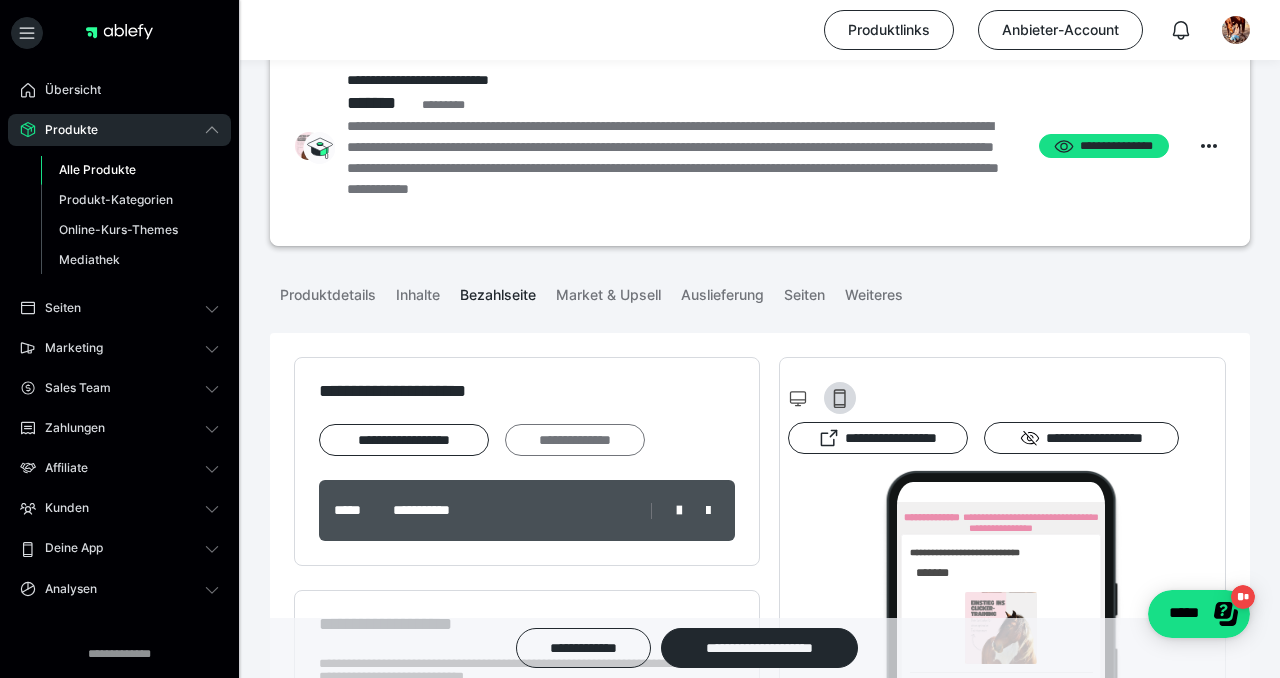 scroll, scrollTop: 0, scrollLeft: 0, axis: both 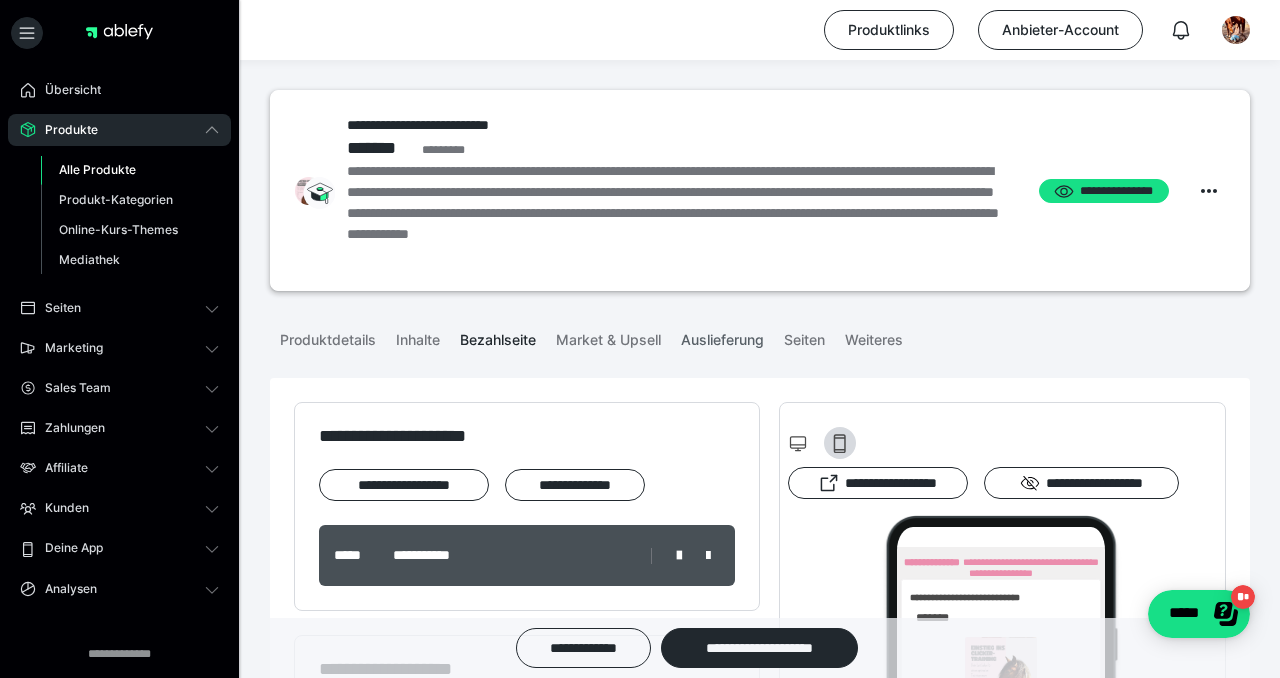 click on "Auslieferung" at bounding box center [722, 336] 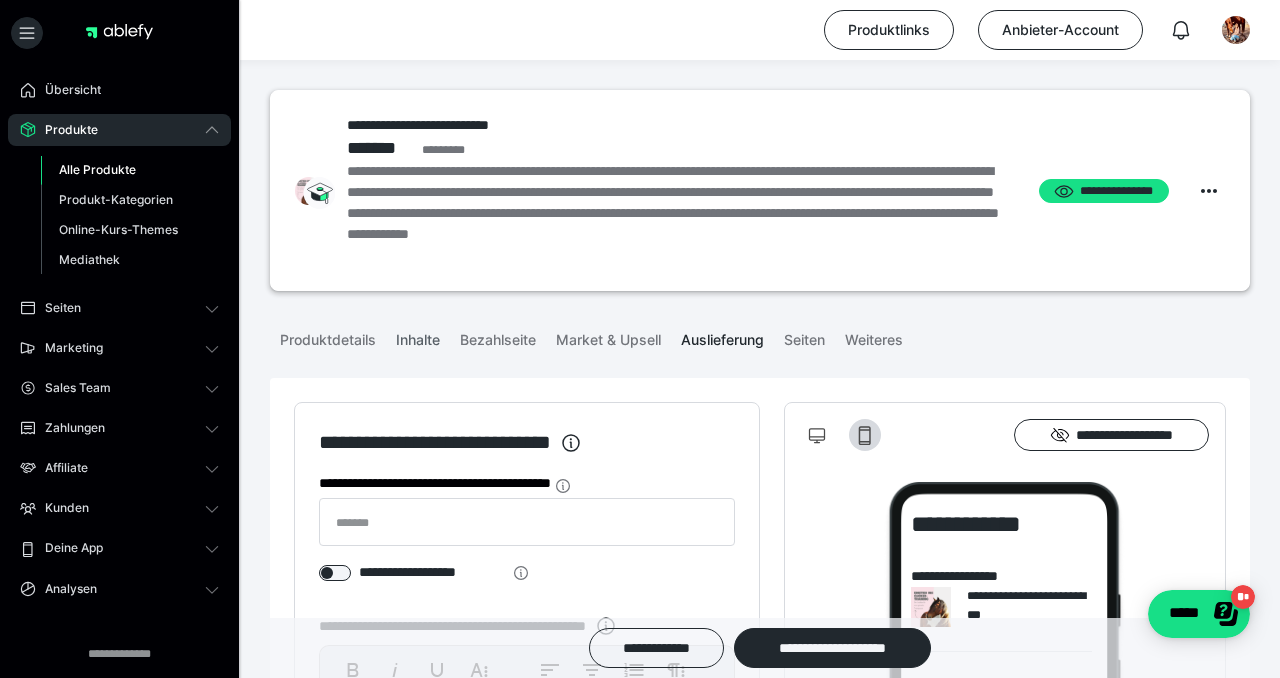 click on "Inhalte" at bounding box center (418, 336) 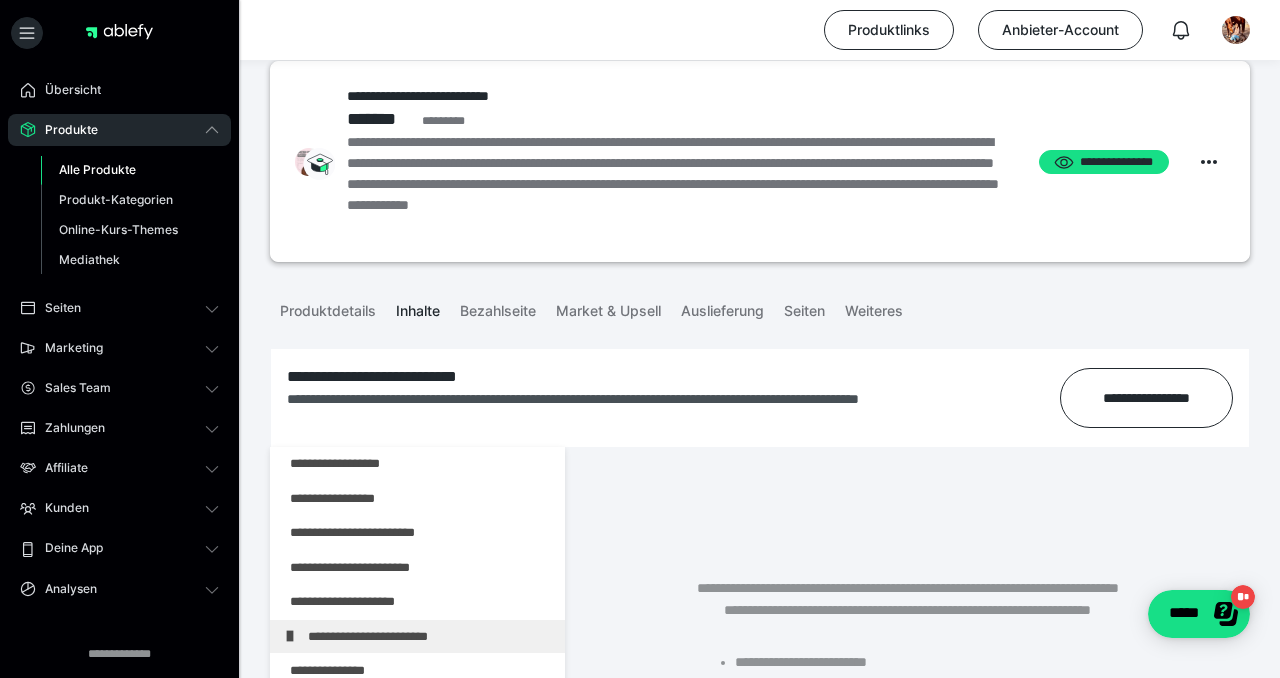 scroll, scrollTop: 0, scrollLeft: 0, axis: both 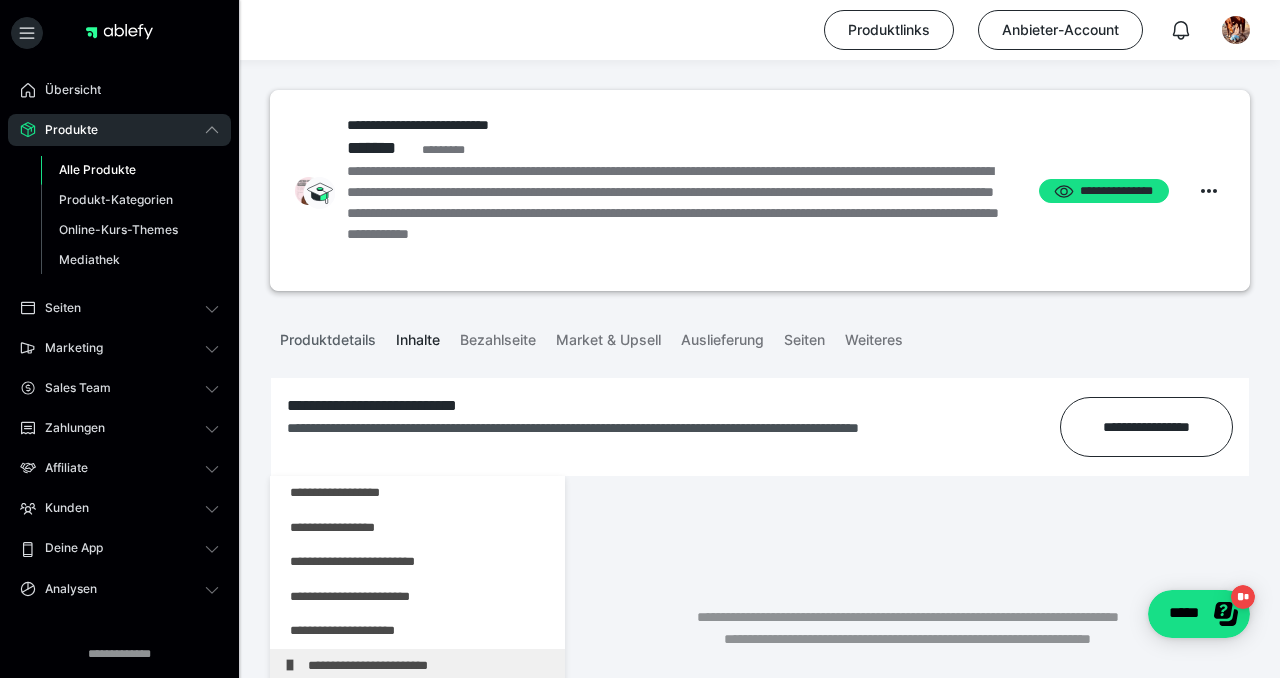 click on "Produktdetails" at bounding box center [328, 336] 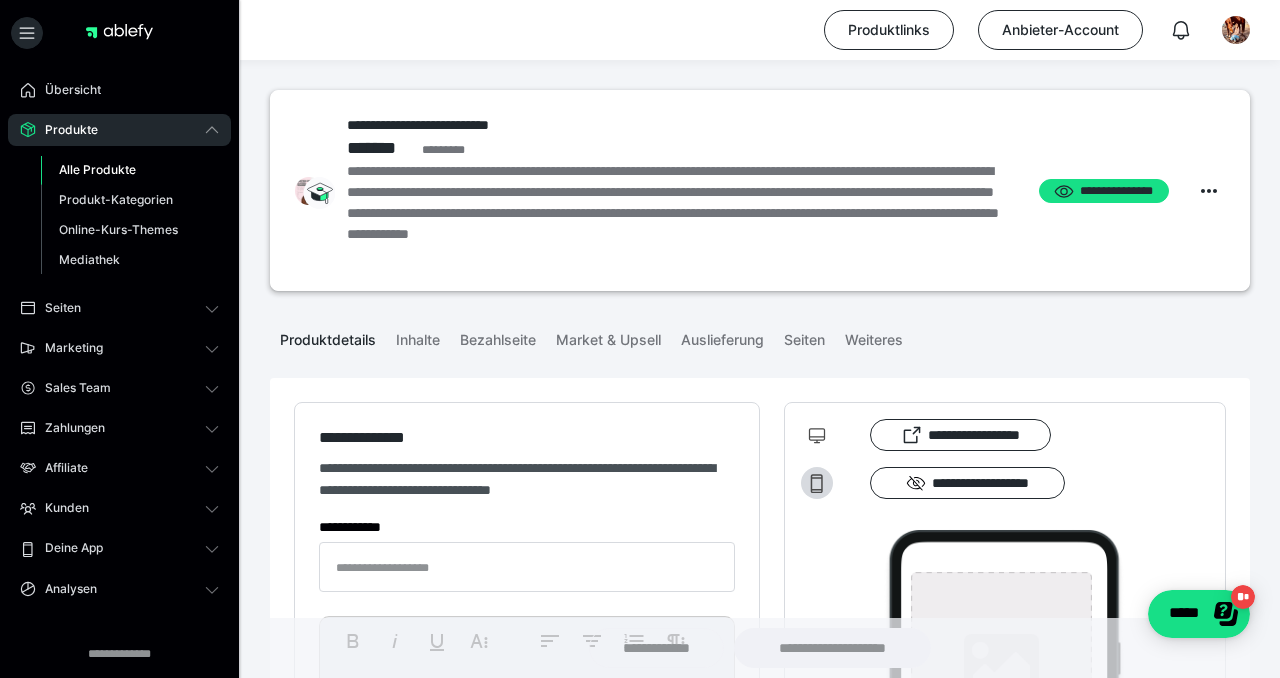type on "**********" 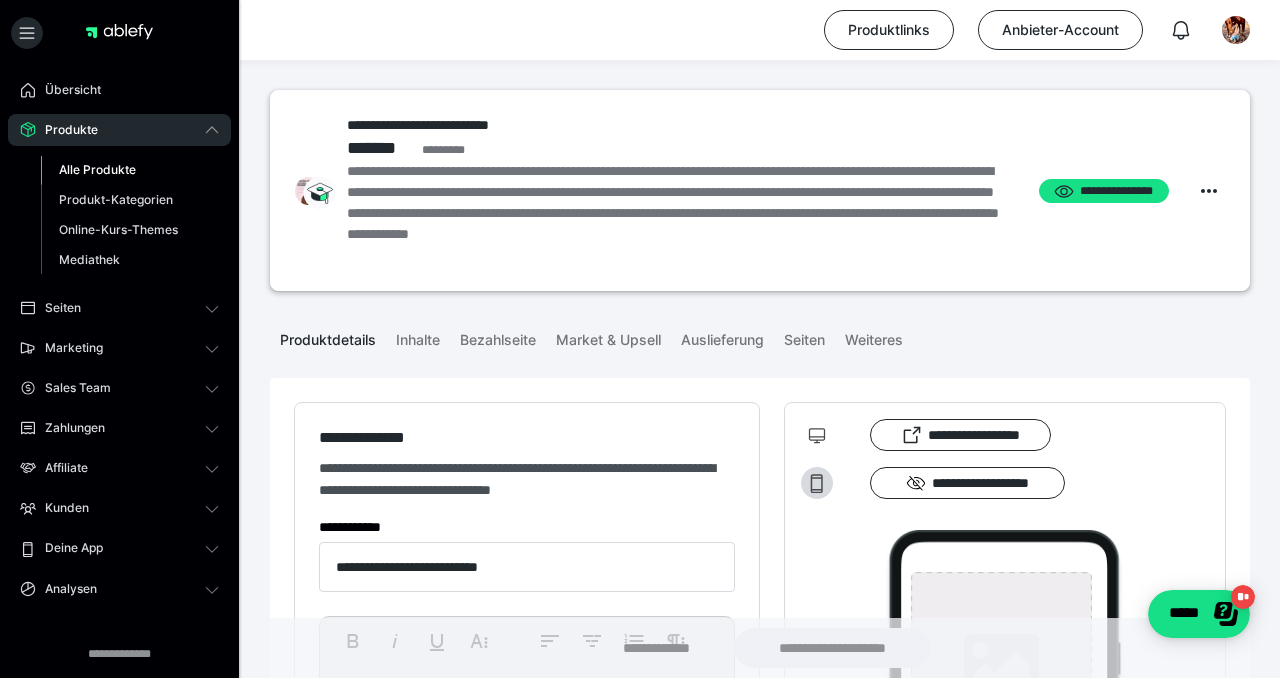type on "**********" 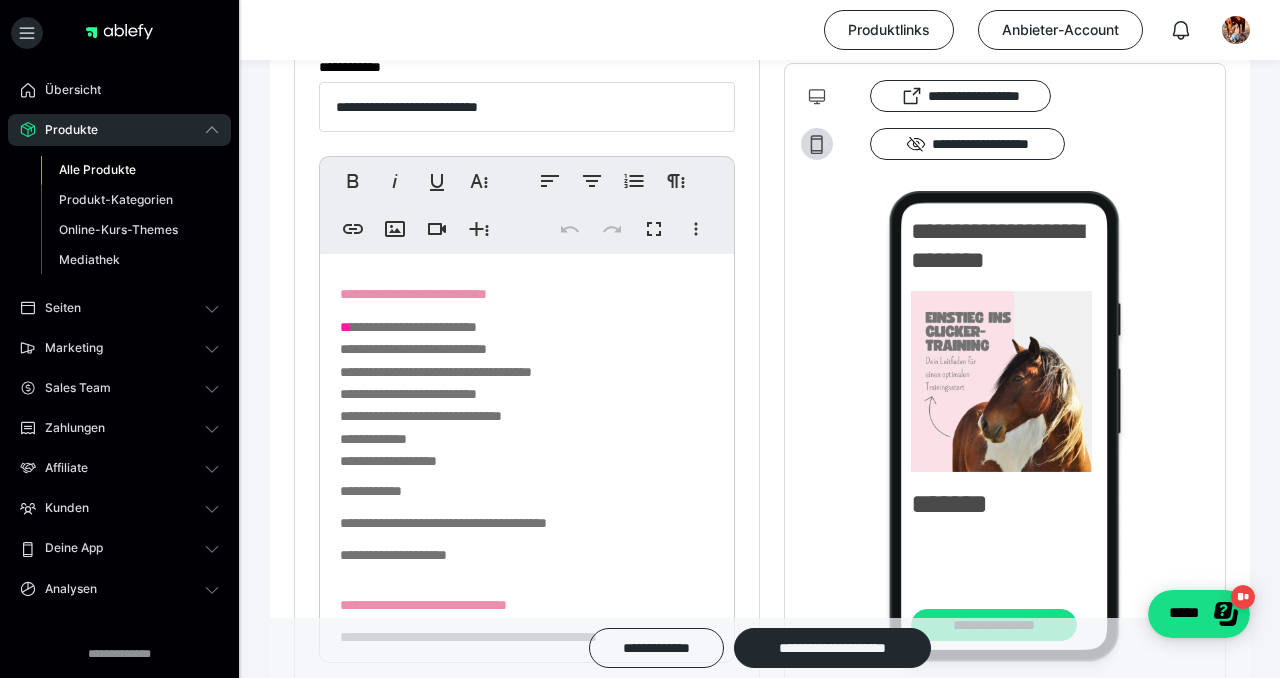 scroll, scrollTop: 510, scrollLeft: 0, axis: vertical 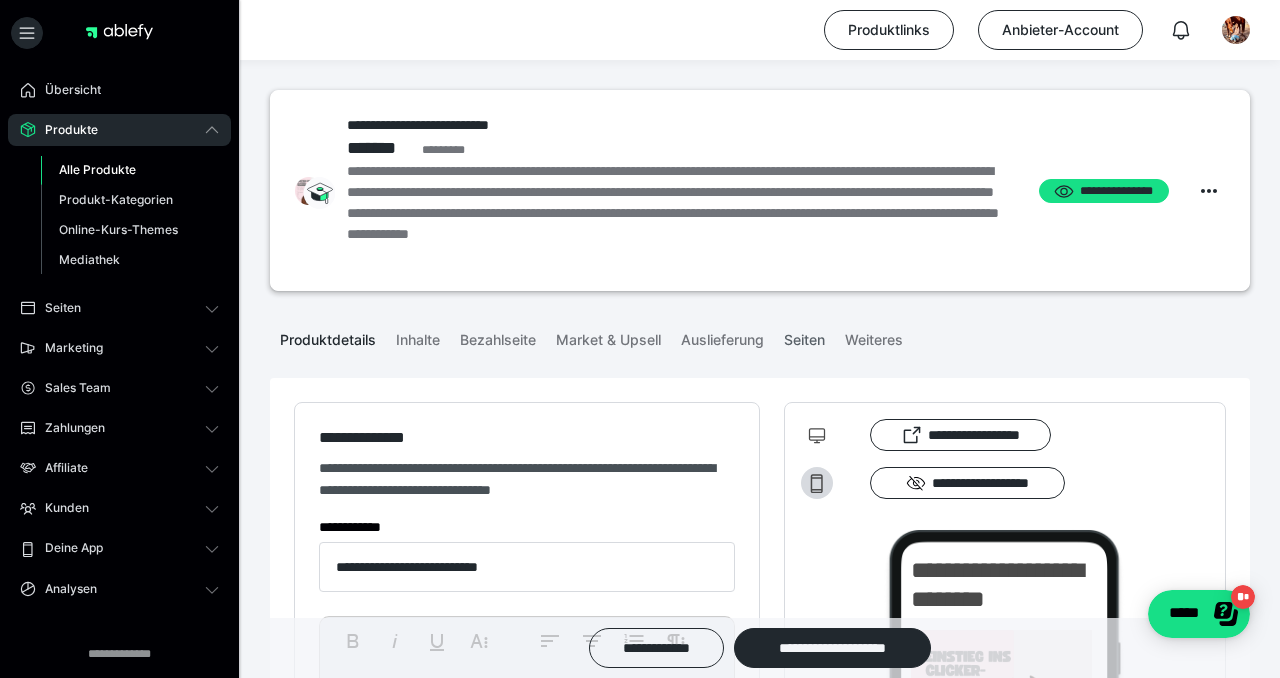 click on "Seiten" at bounding box center [804, 336] 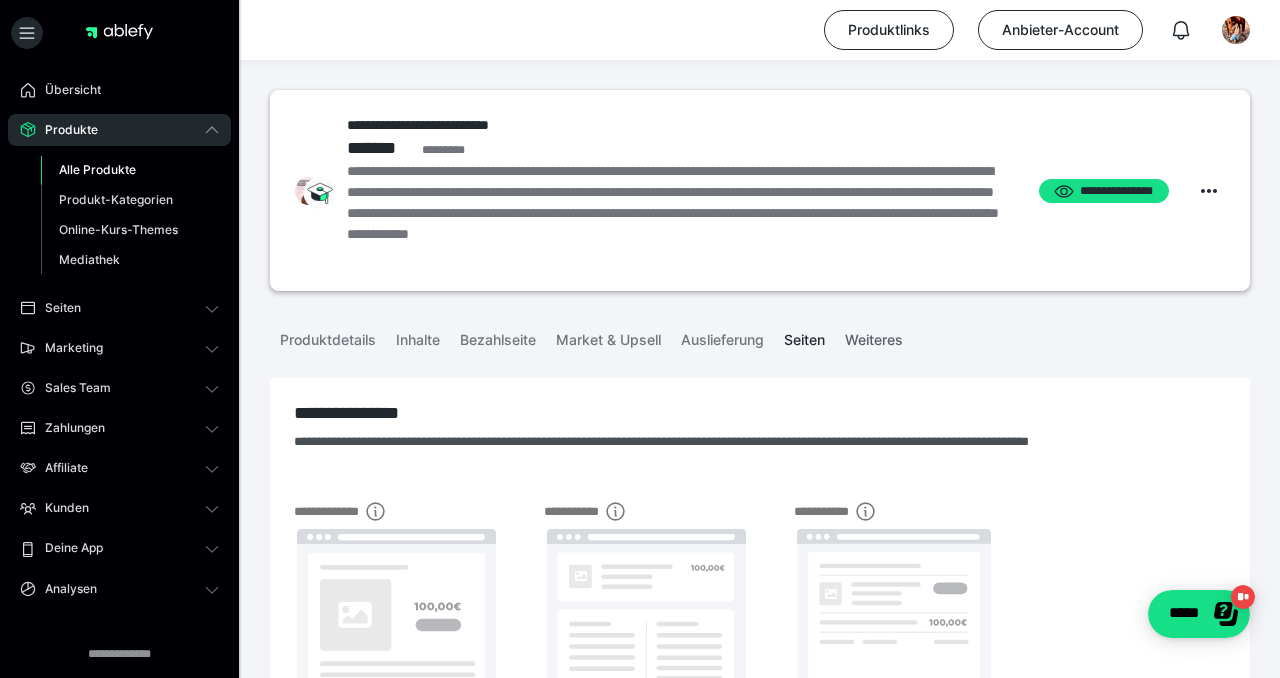 click on "Weiteres" at bounding box center (874, 336) 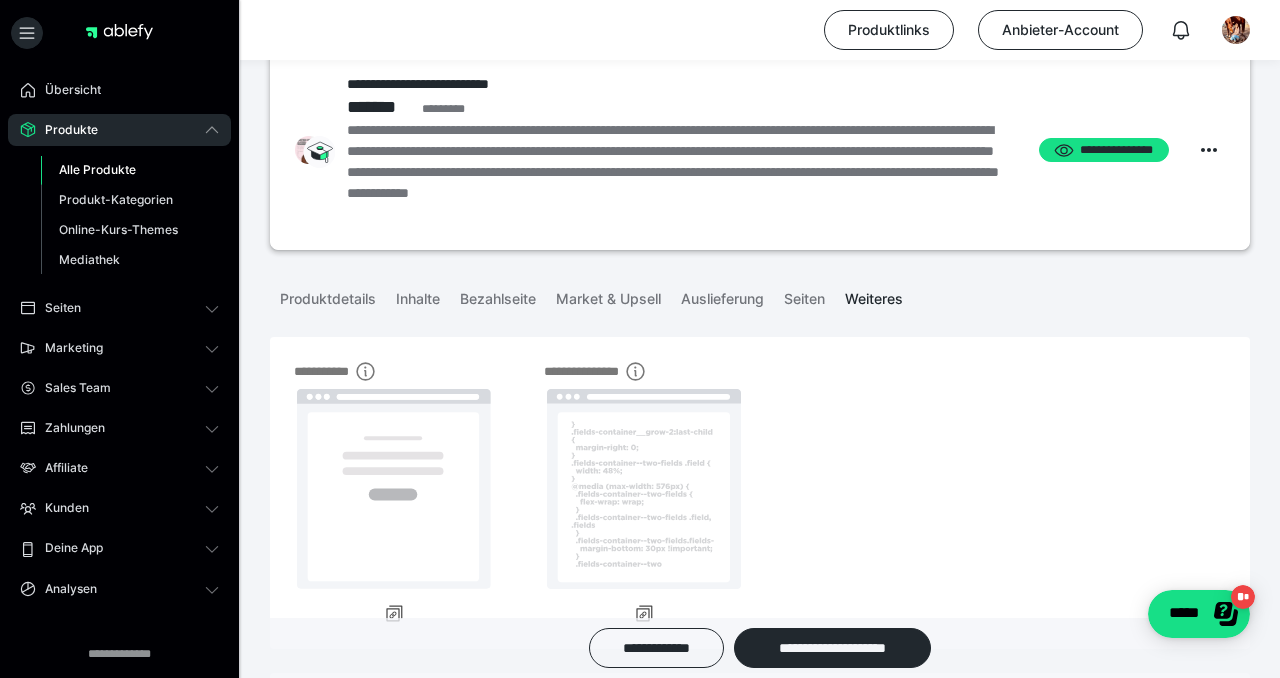 scroll, scrollTop: 42, scrollLeft: 0, axis: vertical 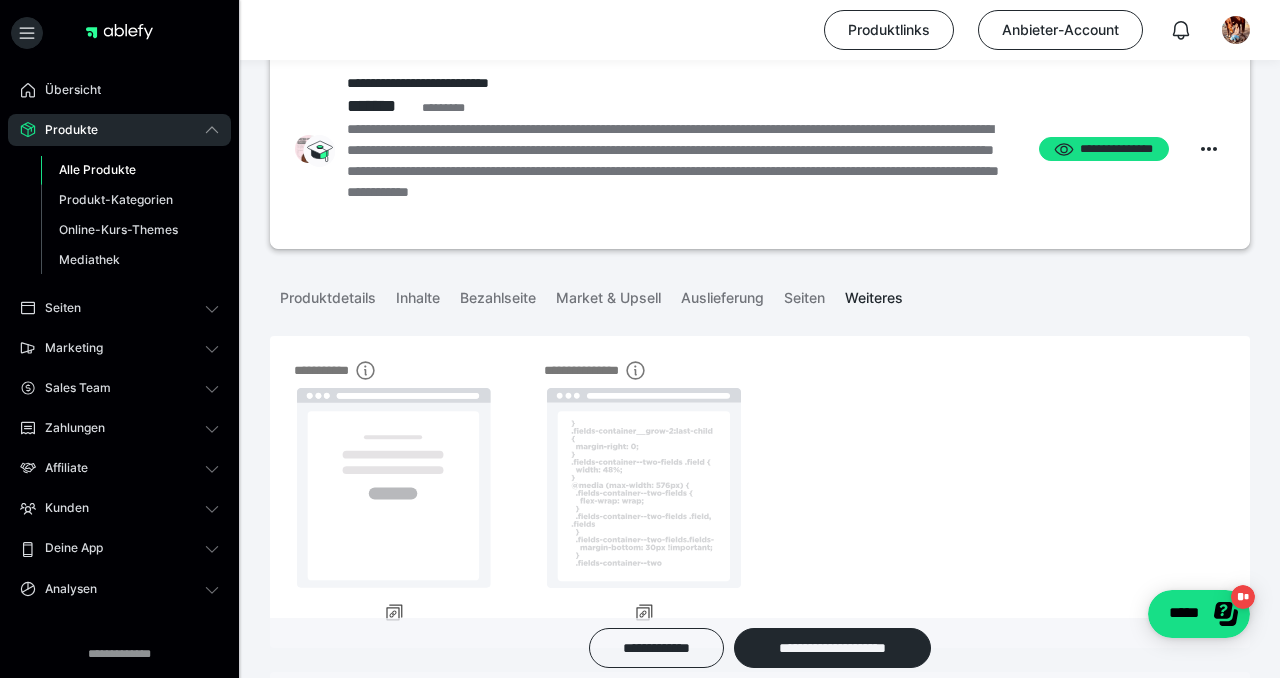 click on "Alle Produkte" at bounding box center [97, 169] 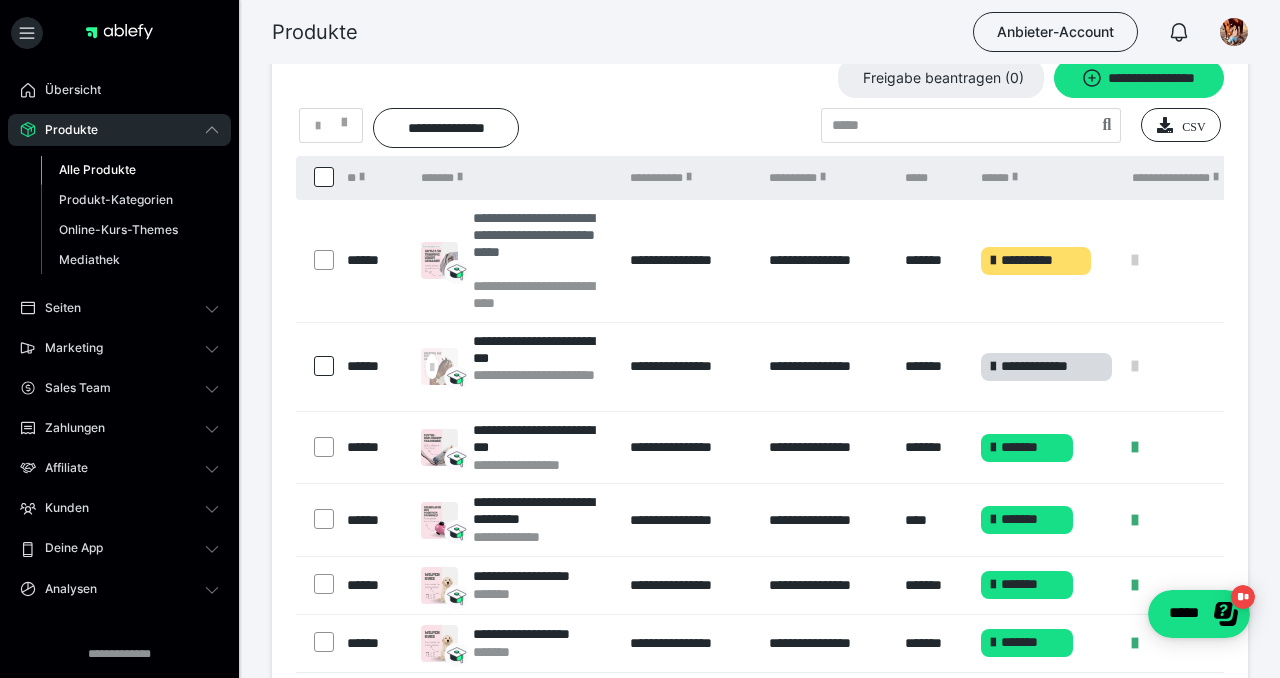 scroll, scrollTop: 0, scrollLeft: 0, axis: both 